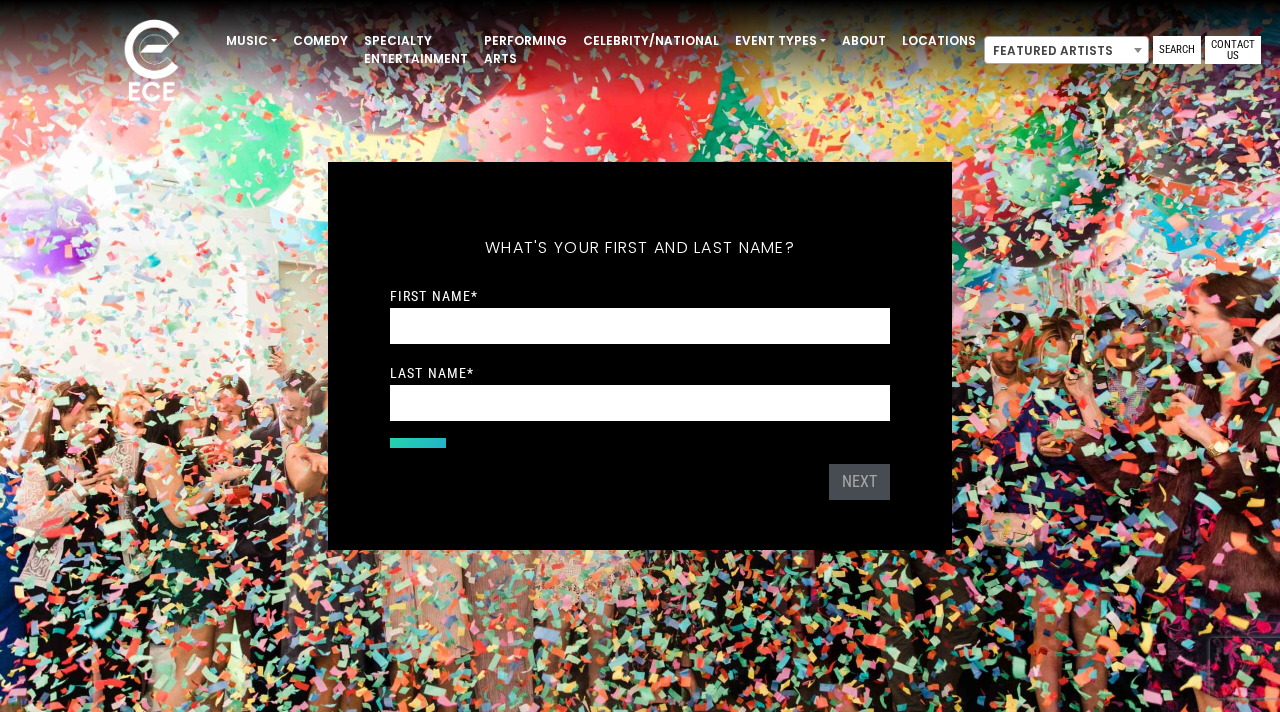 scroll, scrollTop: 0, scrollLeft: 0, axis: both 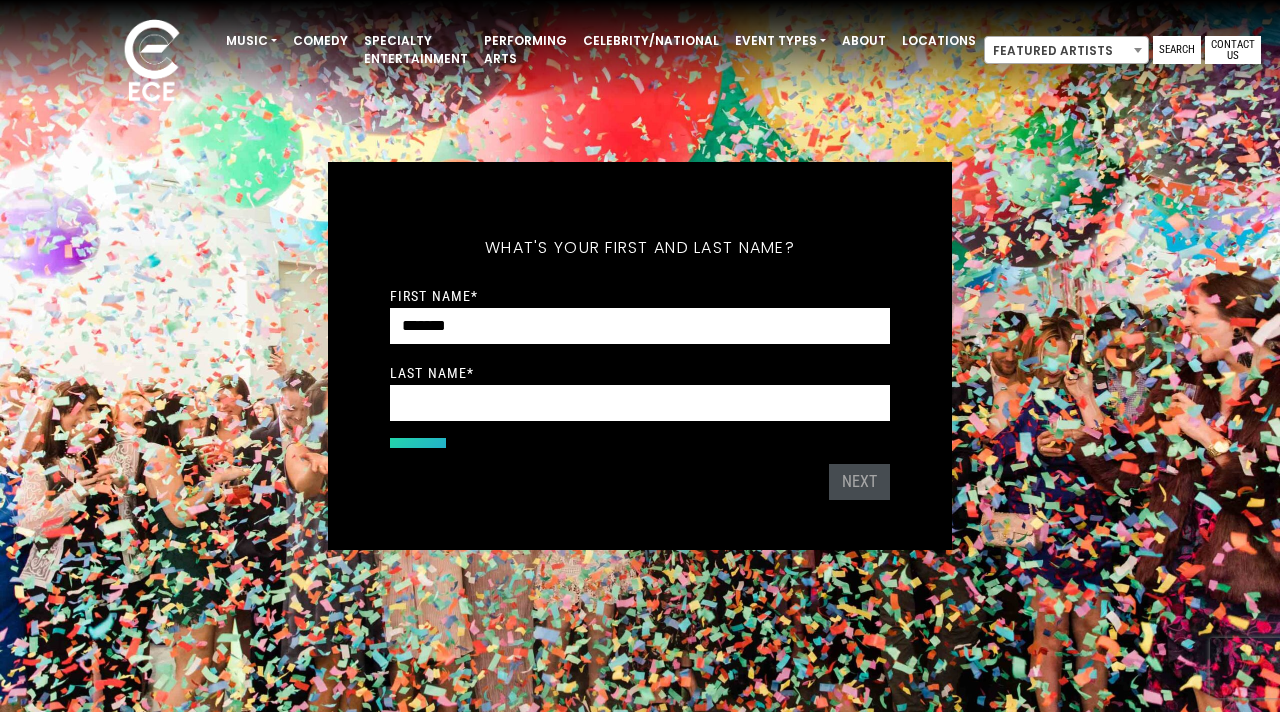 type on "*******" 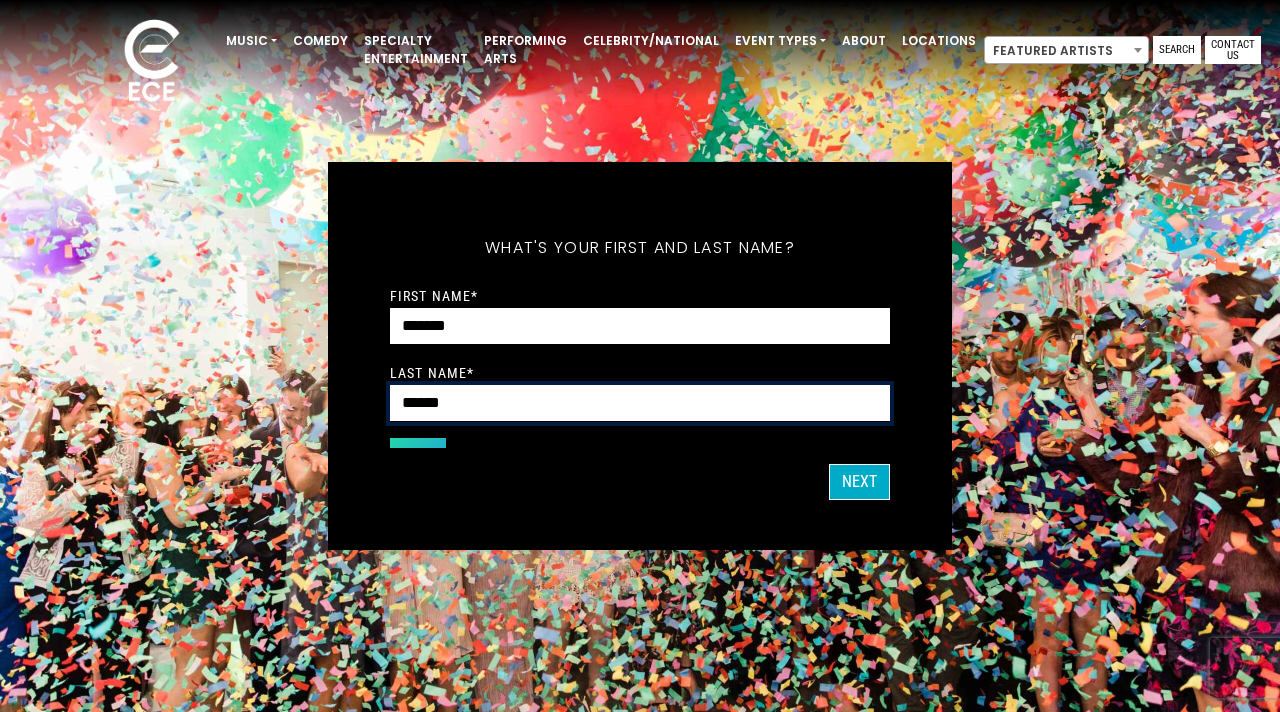 type on "******" 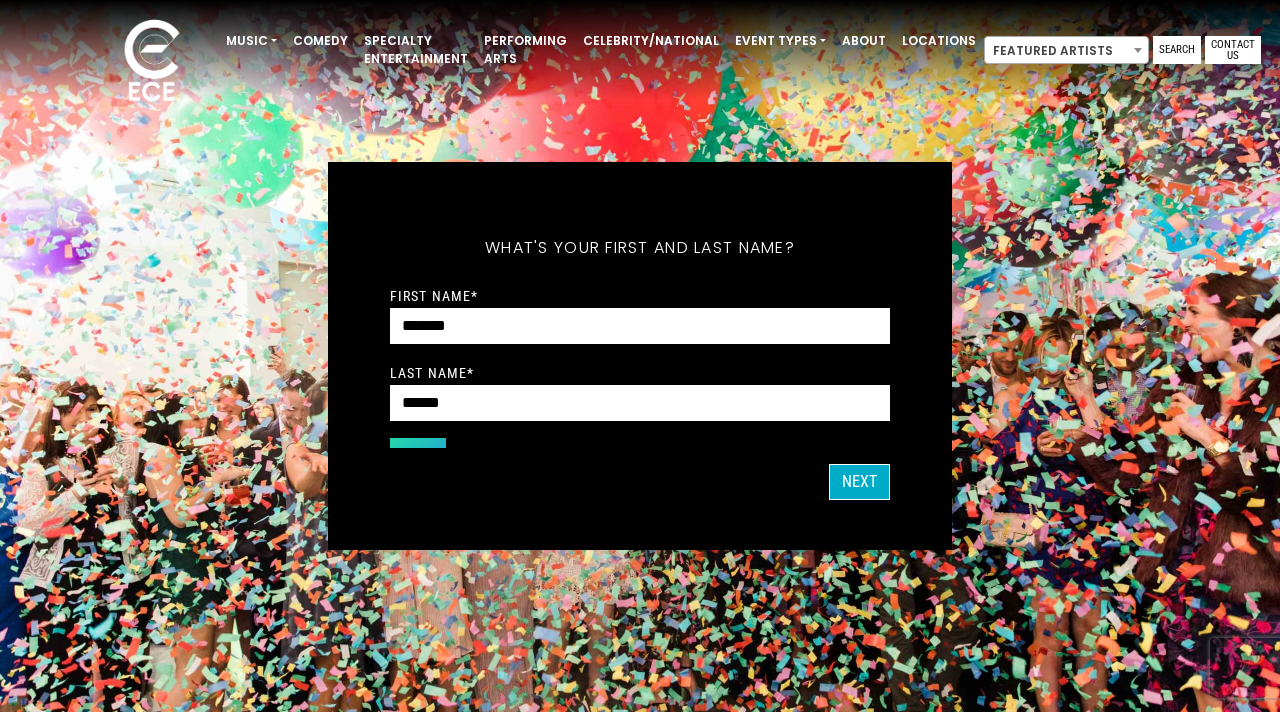 type 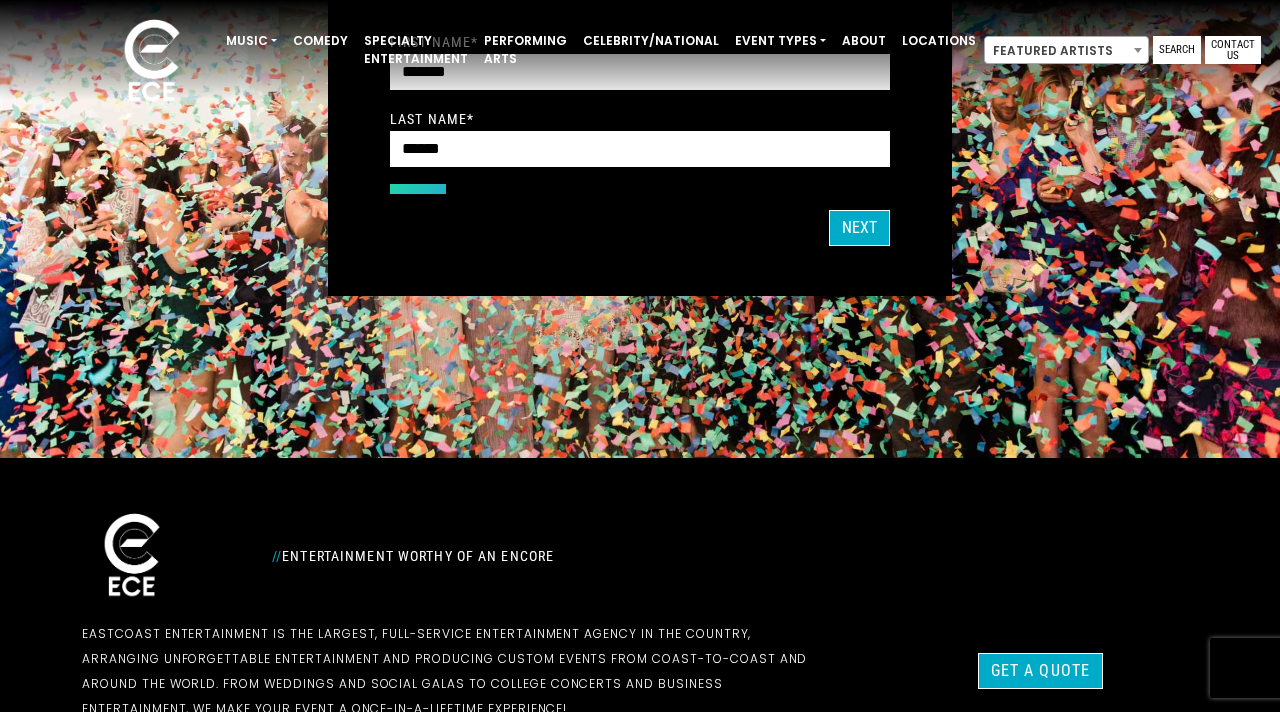 scroll, scrollTop: 257, scrollLeft: 0, axis: vertical 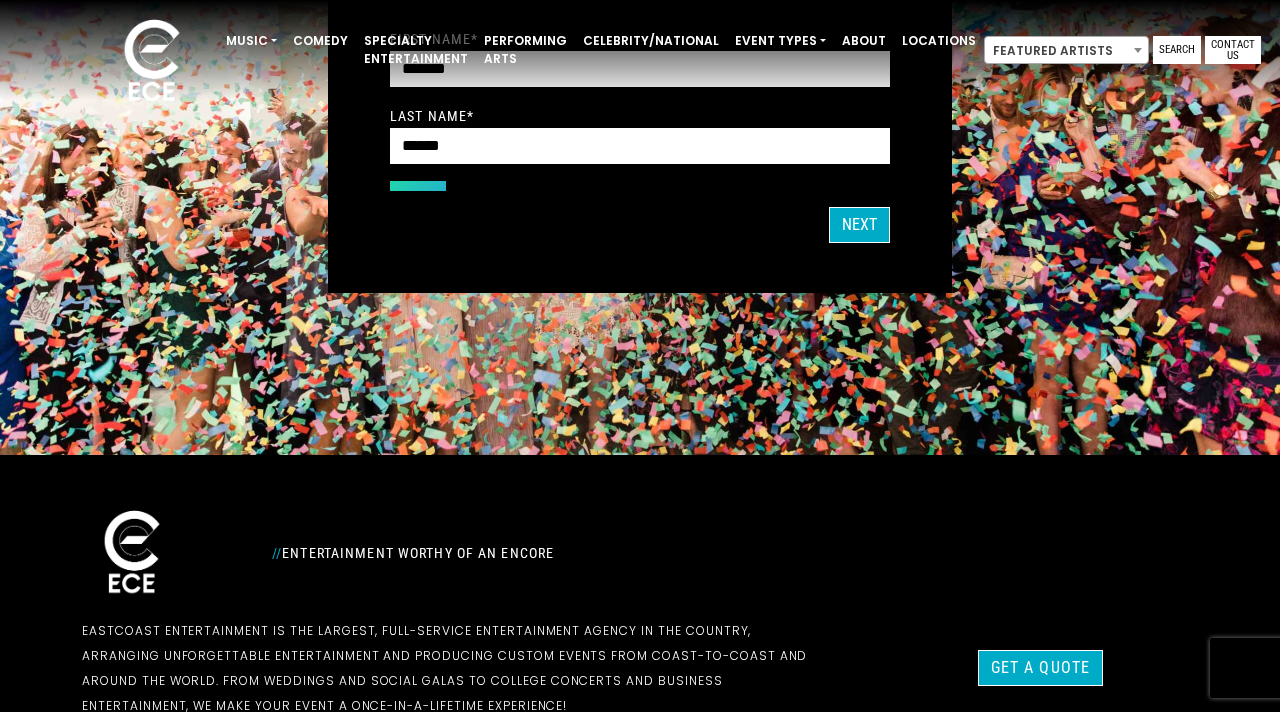 click on "Back
Next" at bounding box center [640, 225] 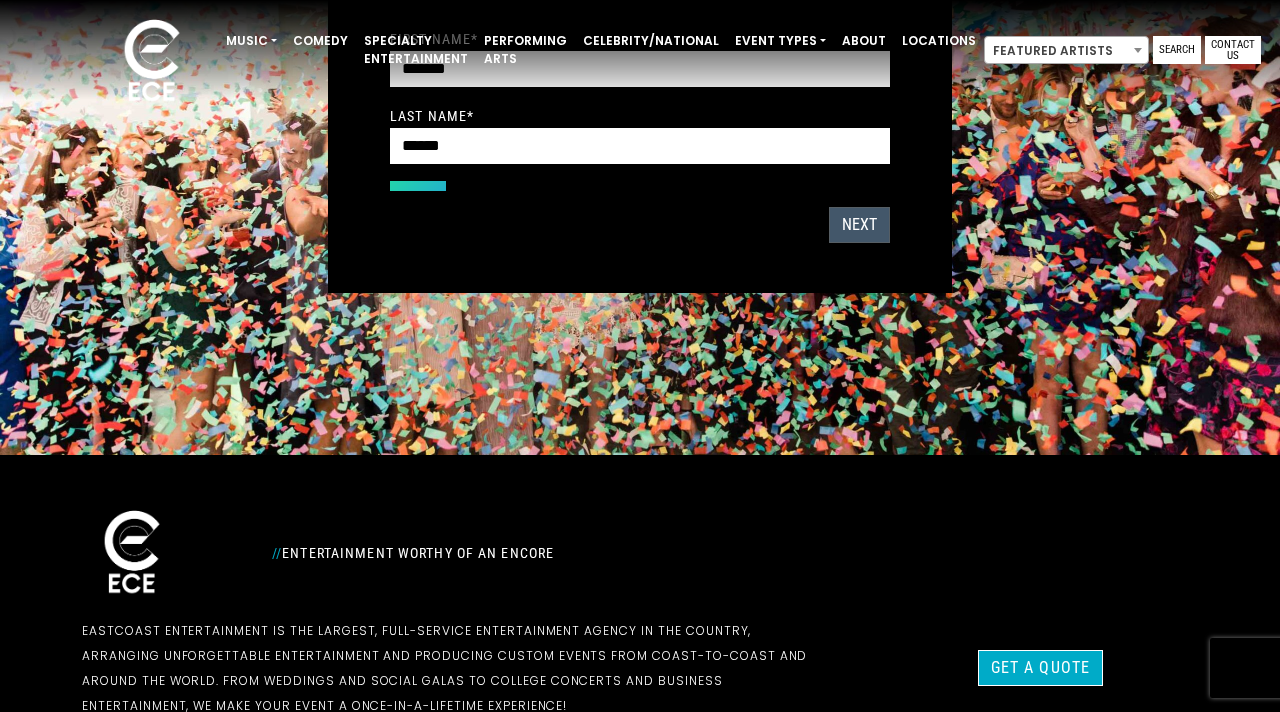 click on "Next" at bounding box center [859, 225] 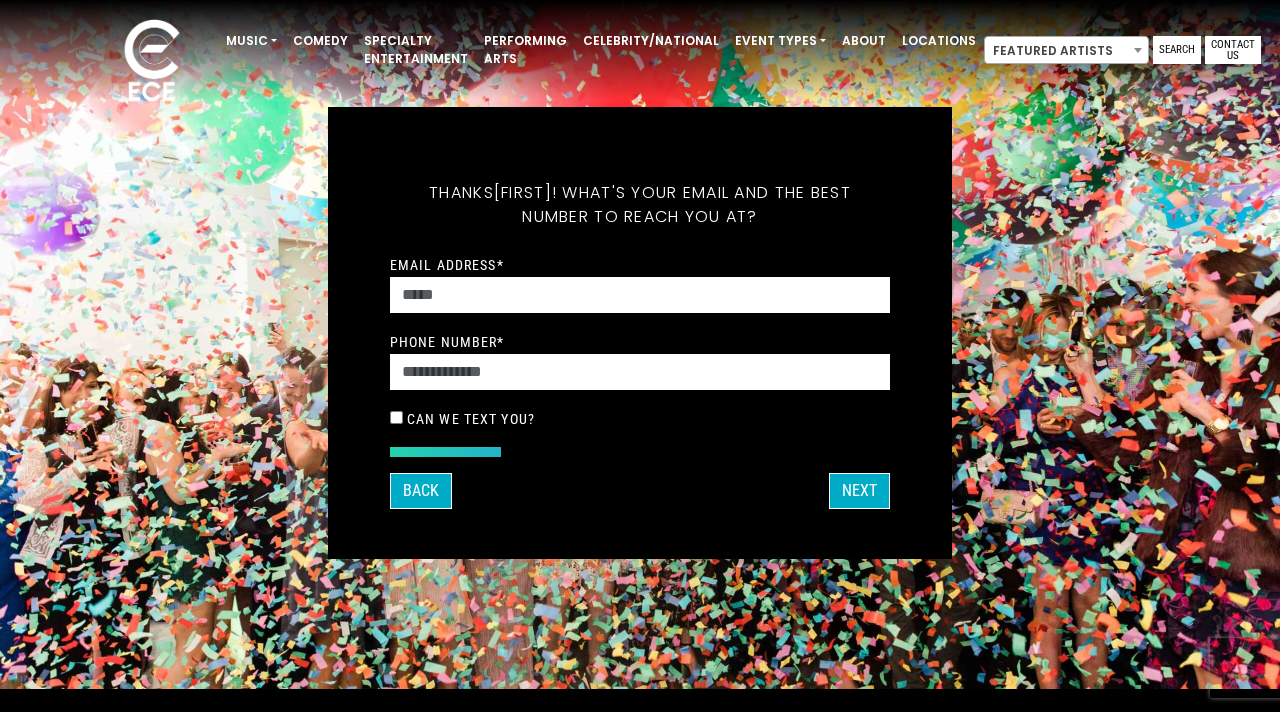 scroll, scrollTop: 19, scrollLeft: 0, axis: vertical 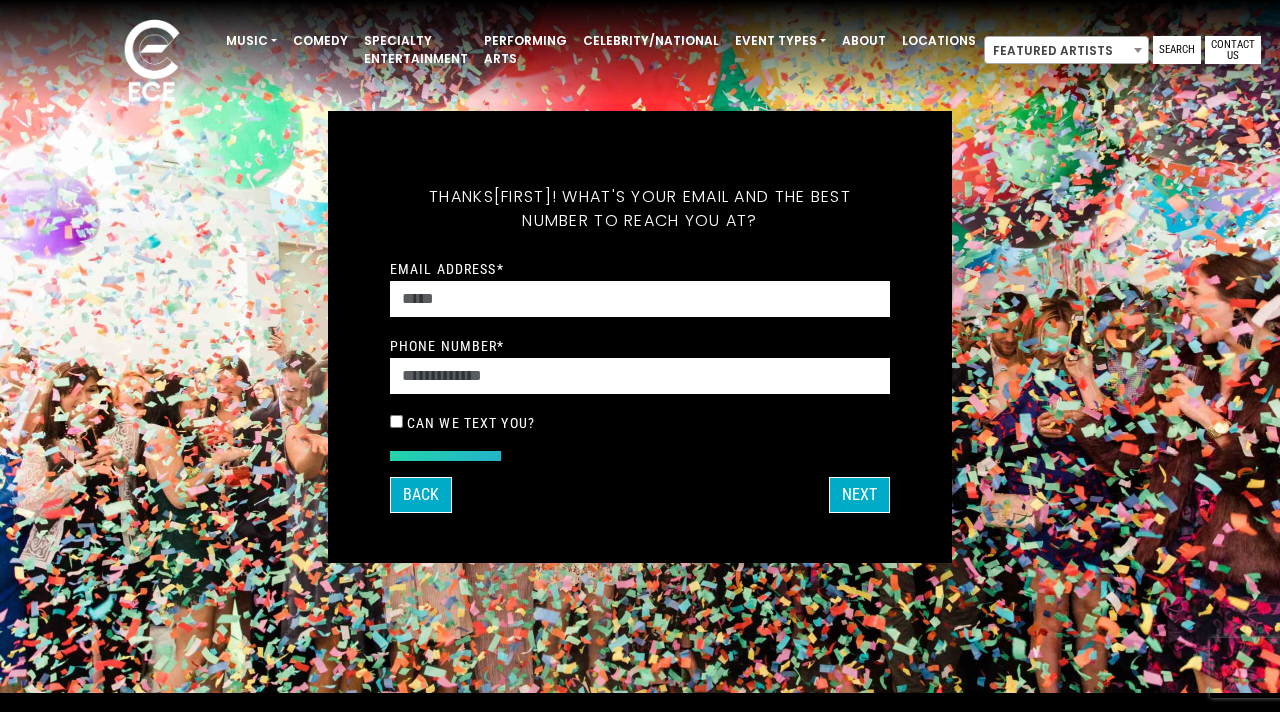 click on "Email Address *
Phone Number *
Can we text you?" at bounding box center (640, 346) 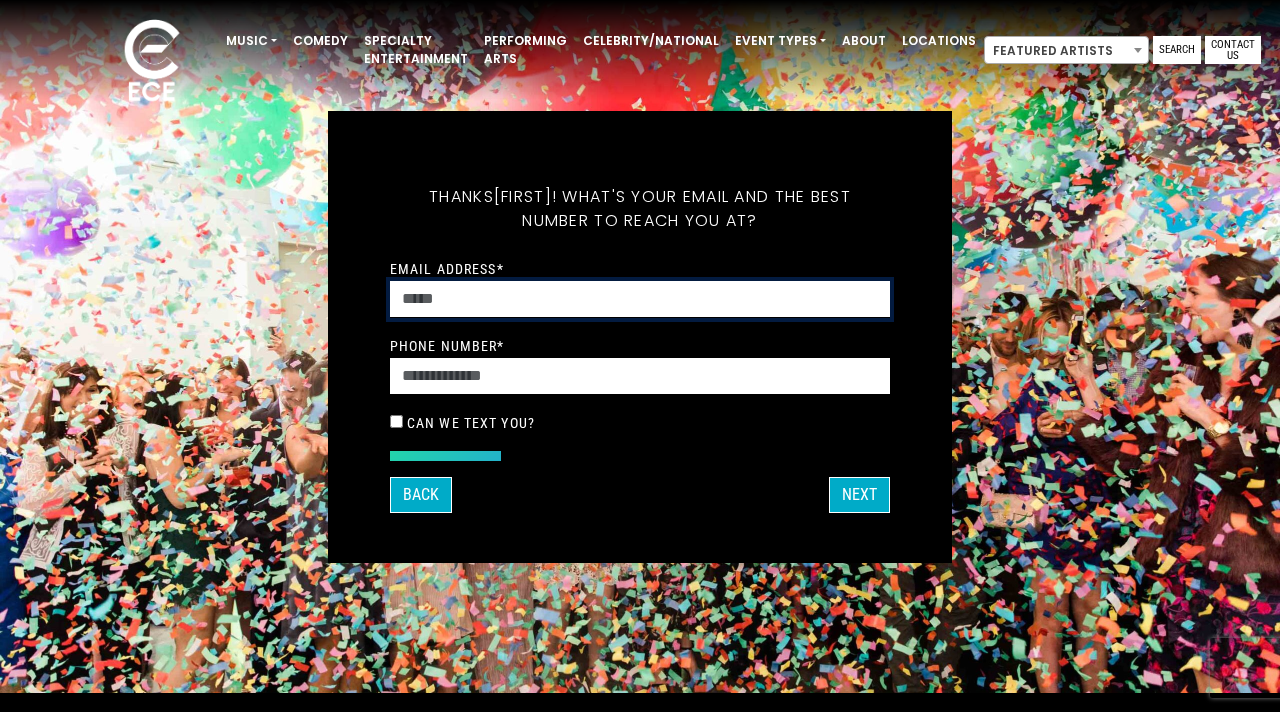 click on "Email Address *" at bounding box center (640, 299) 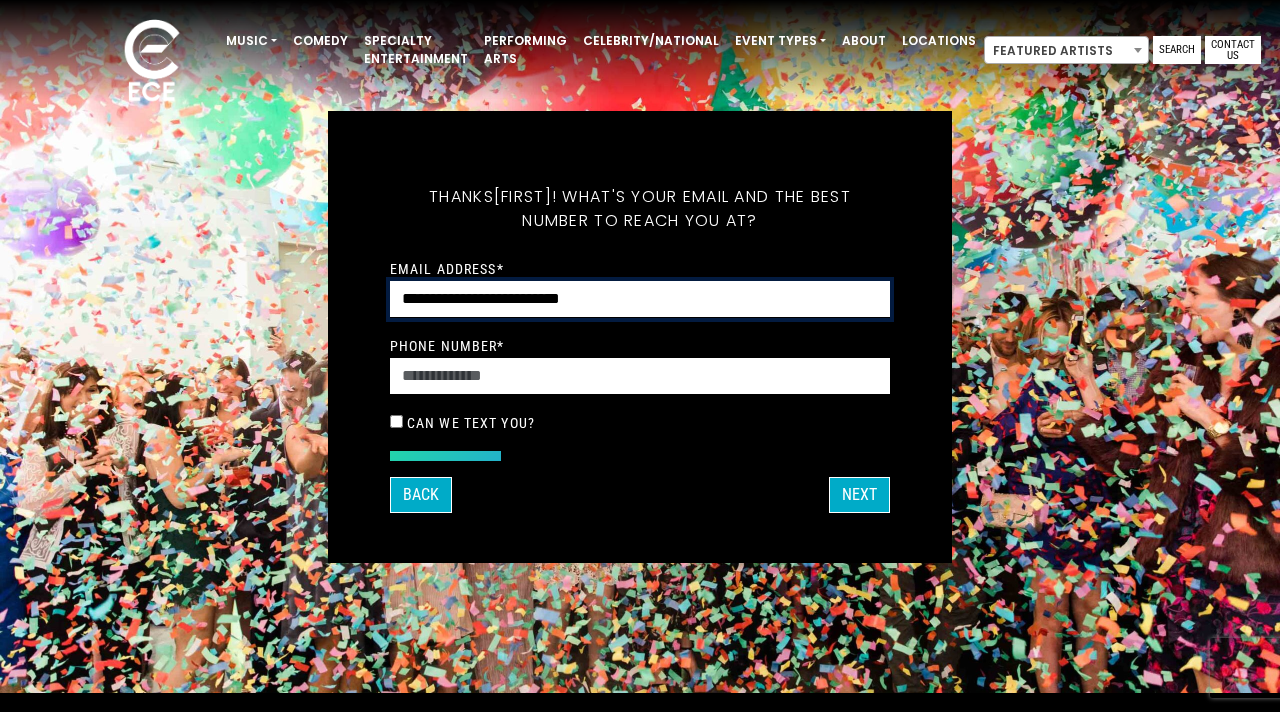 type on "**********" 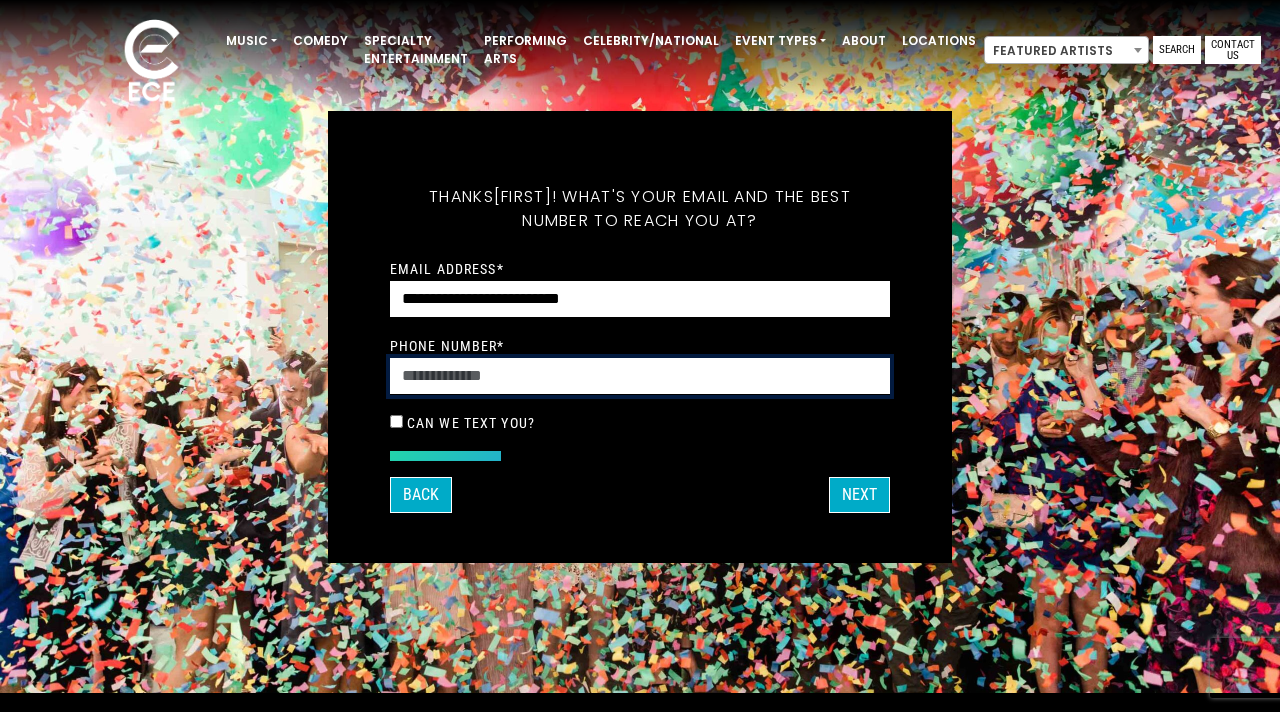 click on "Phone Number *" at bounding box center [640, 376] 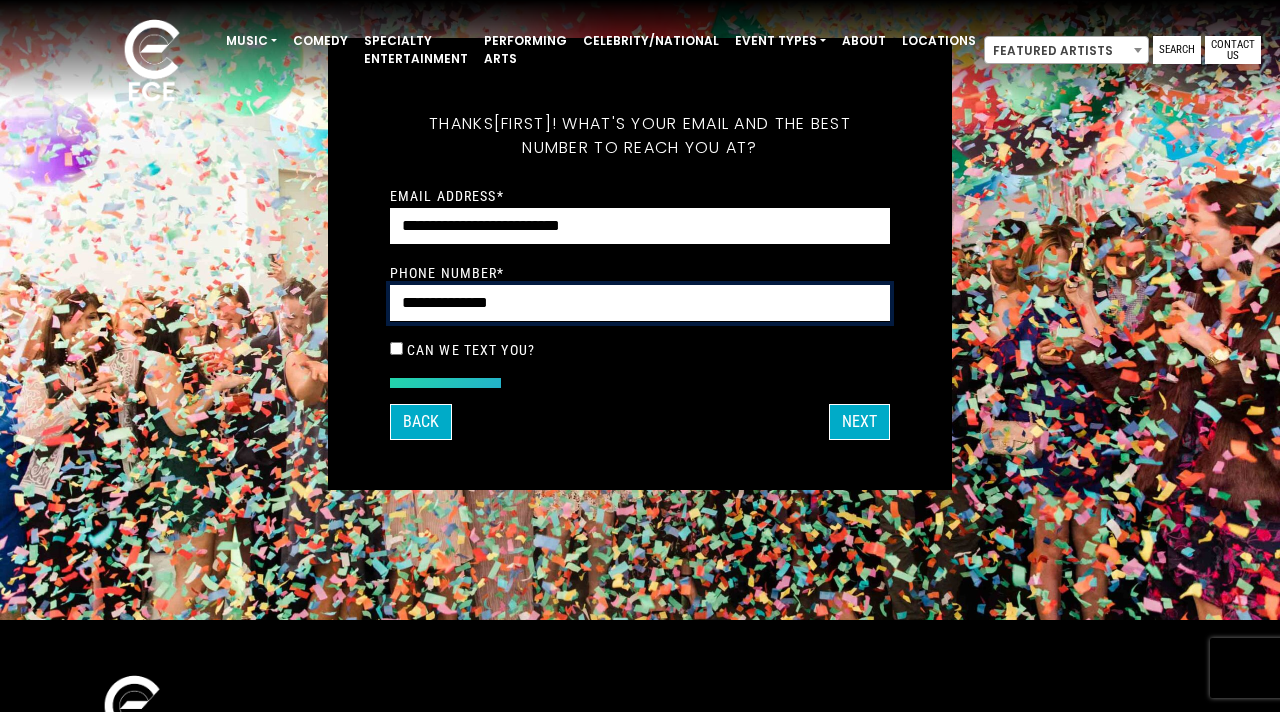 scroll, scrollTop: 94, scrollLeft: 0, axis: vertical 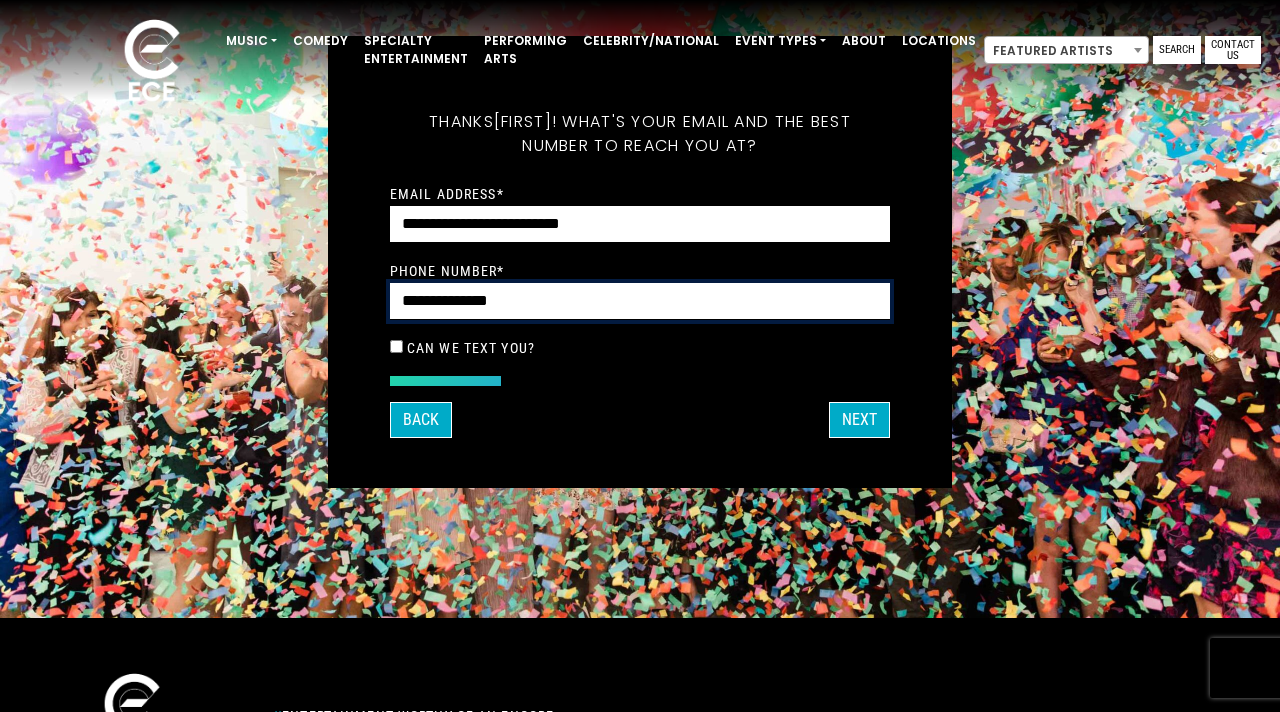 type on "**********" 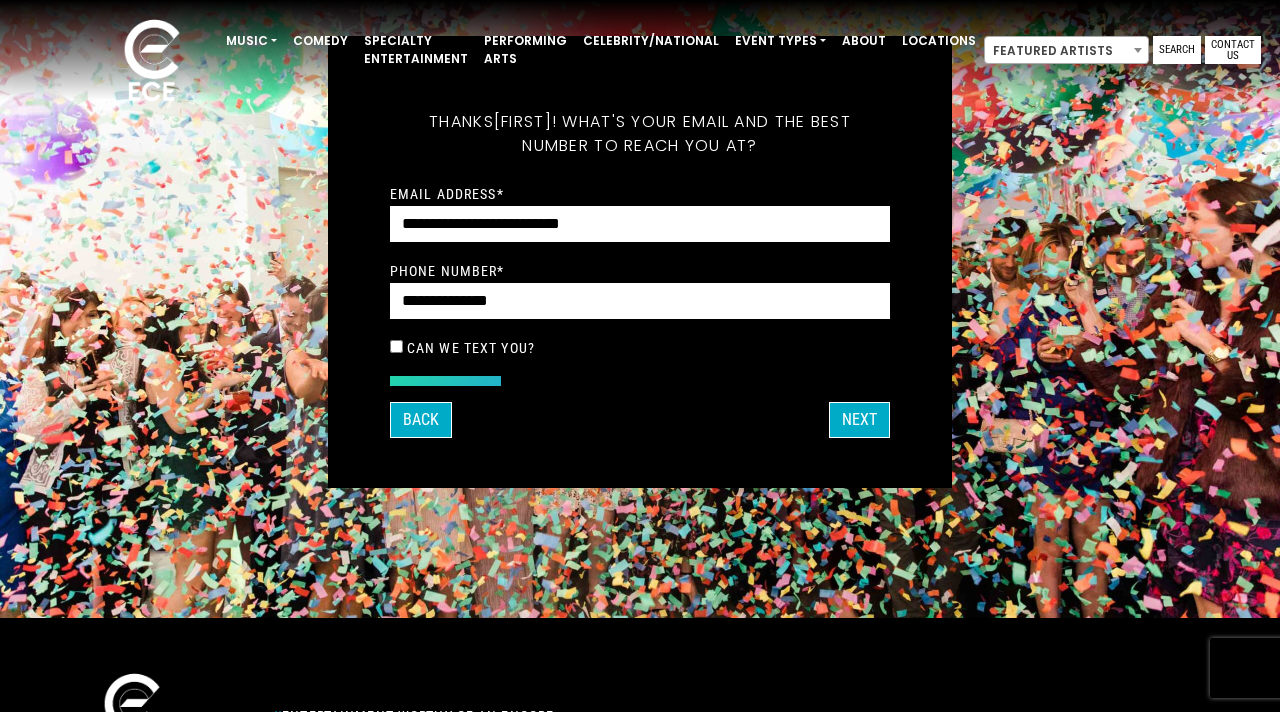 click on "Can we text you?" at bounding box center [640, 348] 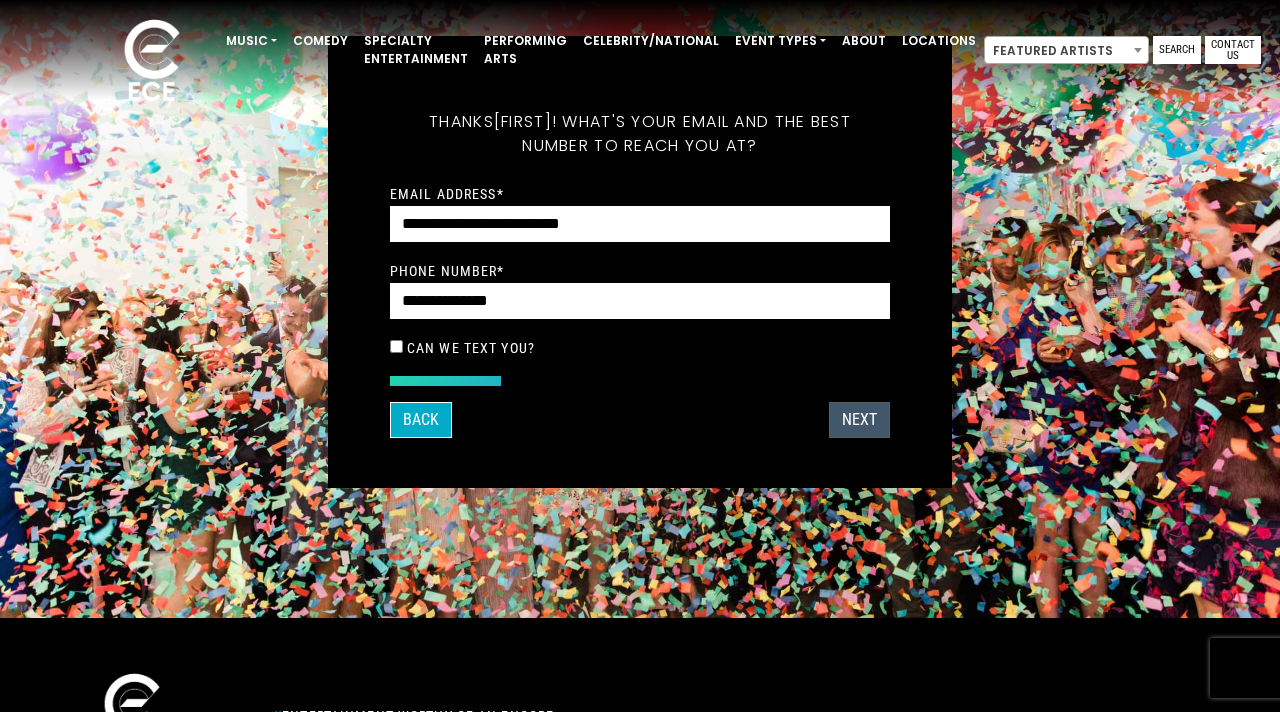 click on "Next" at bounding box center (859, 420) 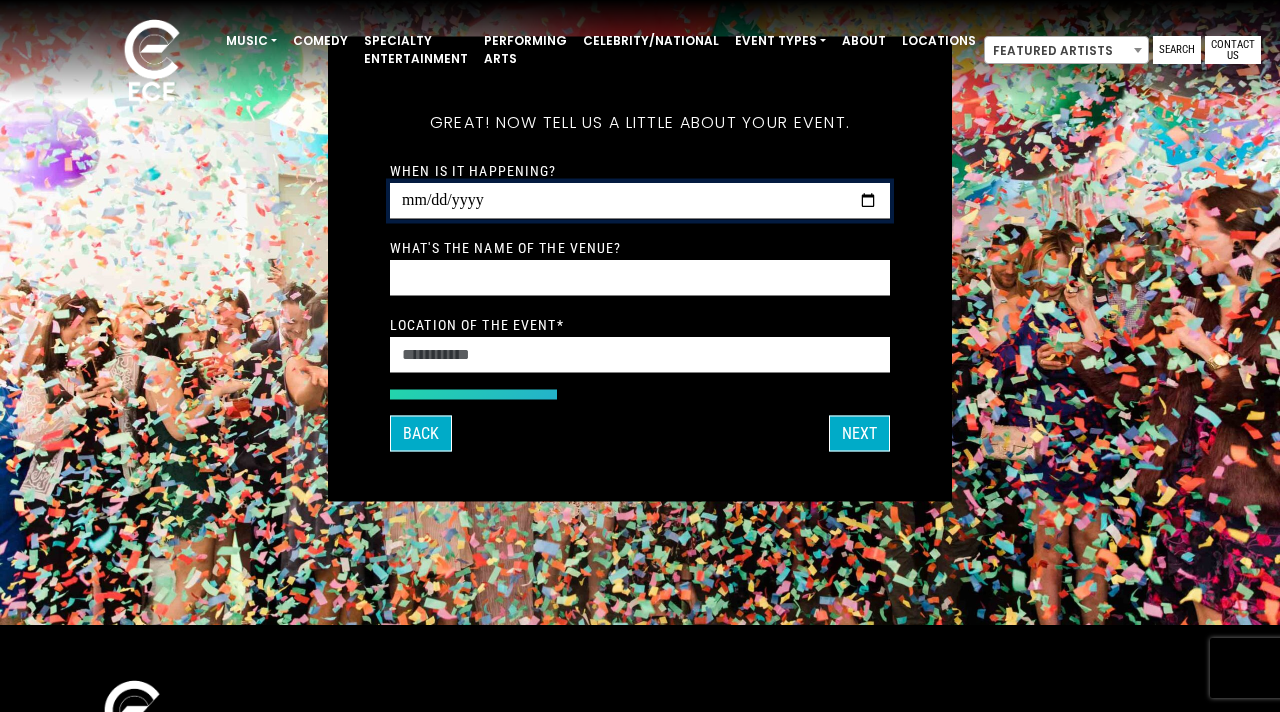click on "When is it happening?" at bounding box center (640, 201) 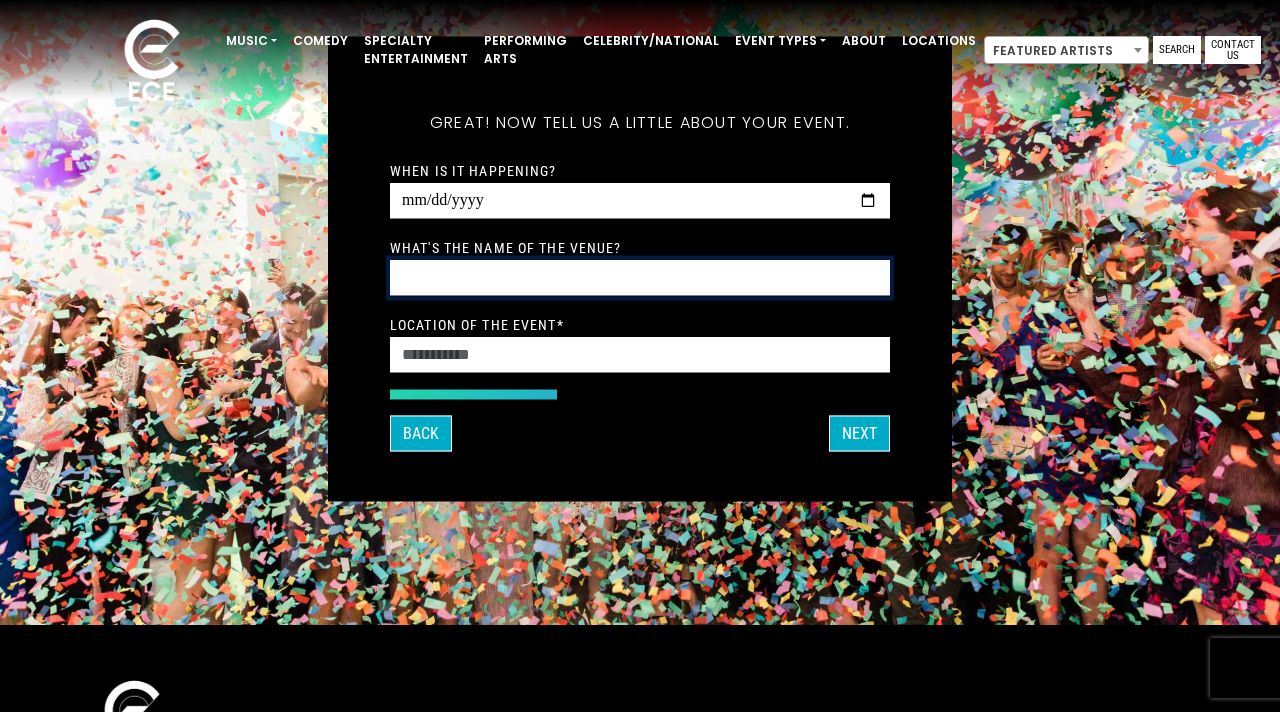 click on "What's the name of the venue?" at bounding box center (640, 278) 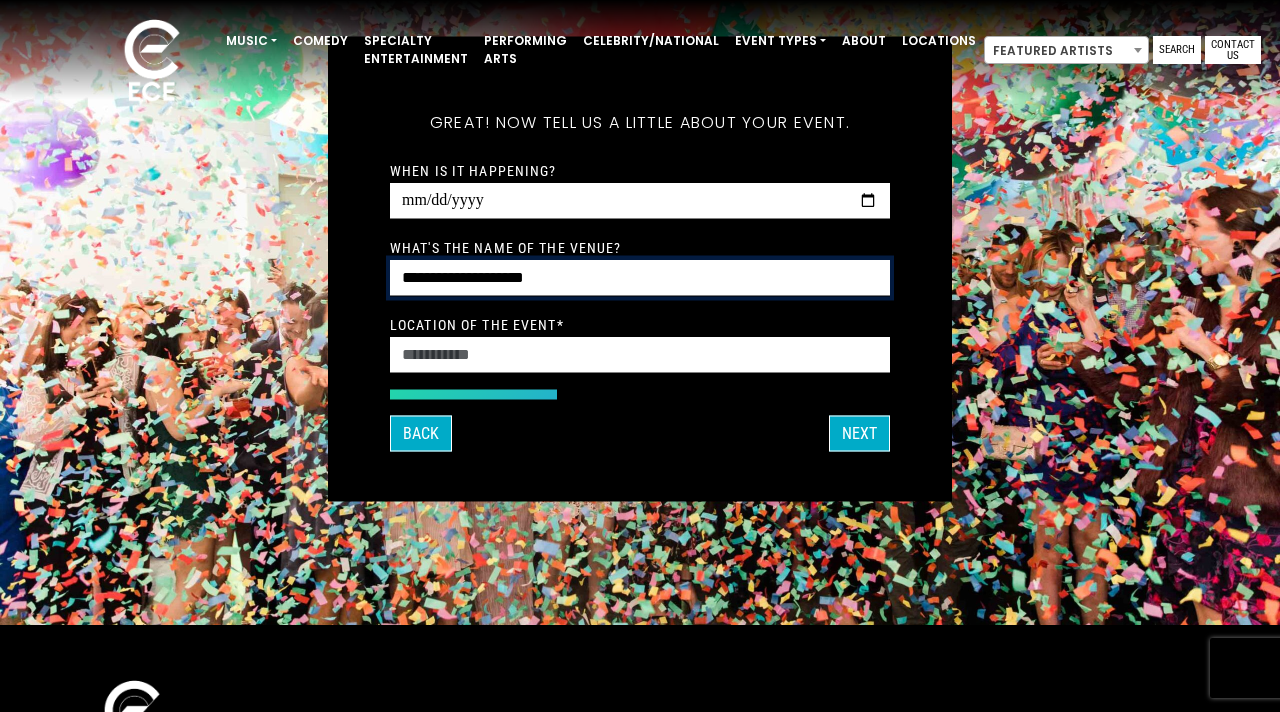 type on "**********" 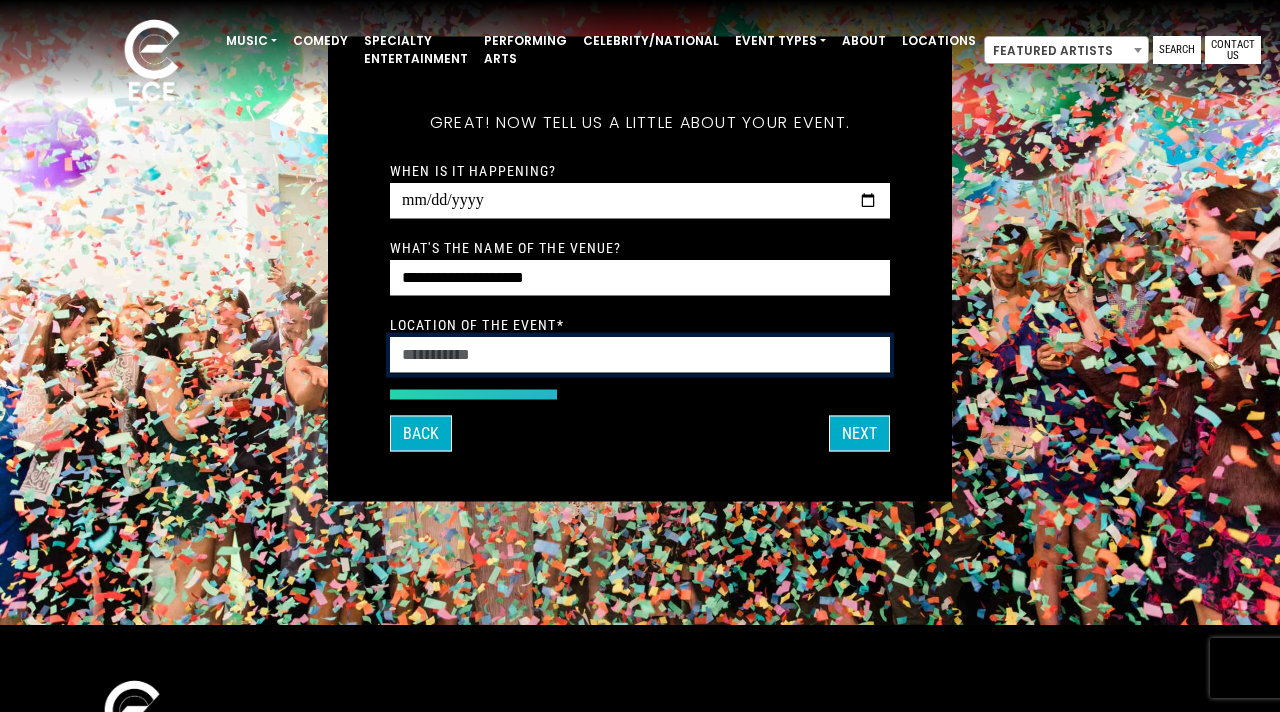 click on "Location of the event *" at bounding box center [640, 355] 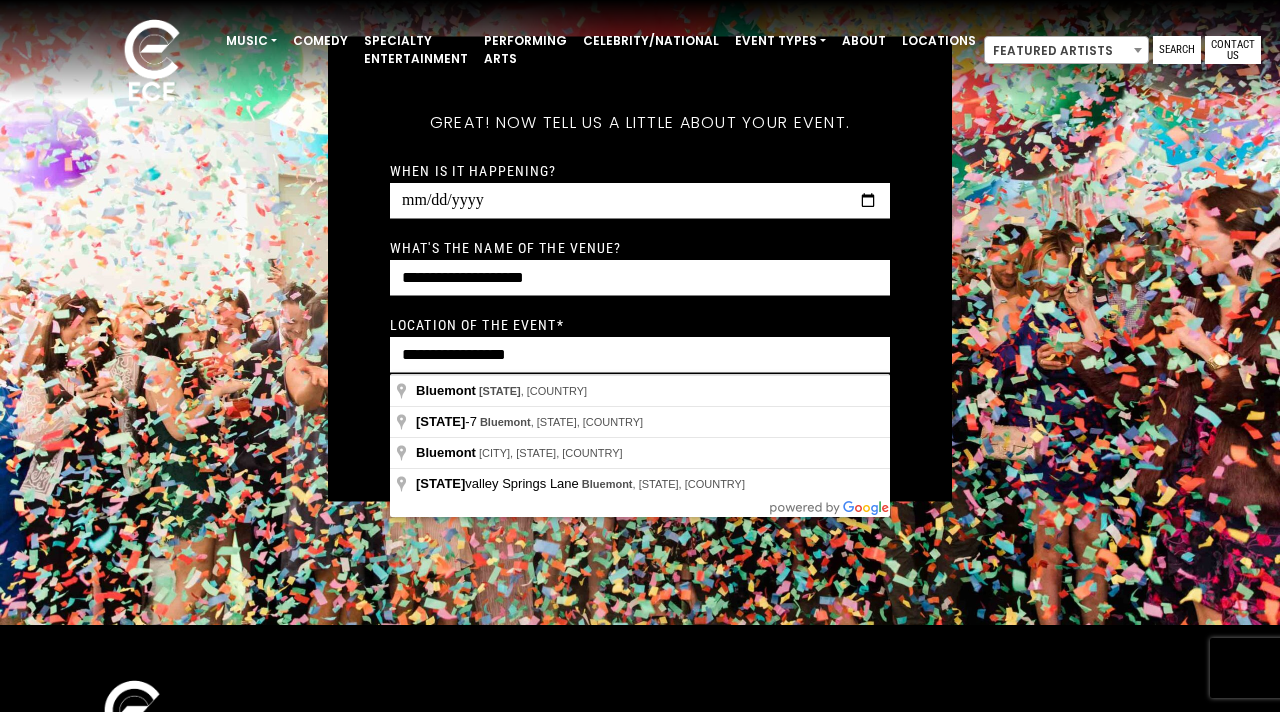 type on "*********" 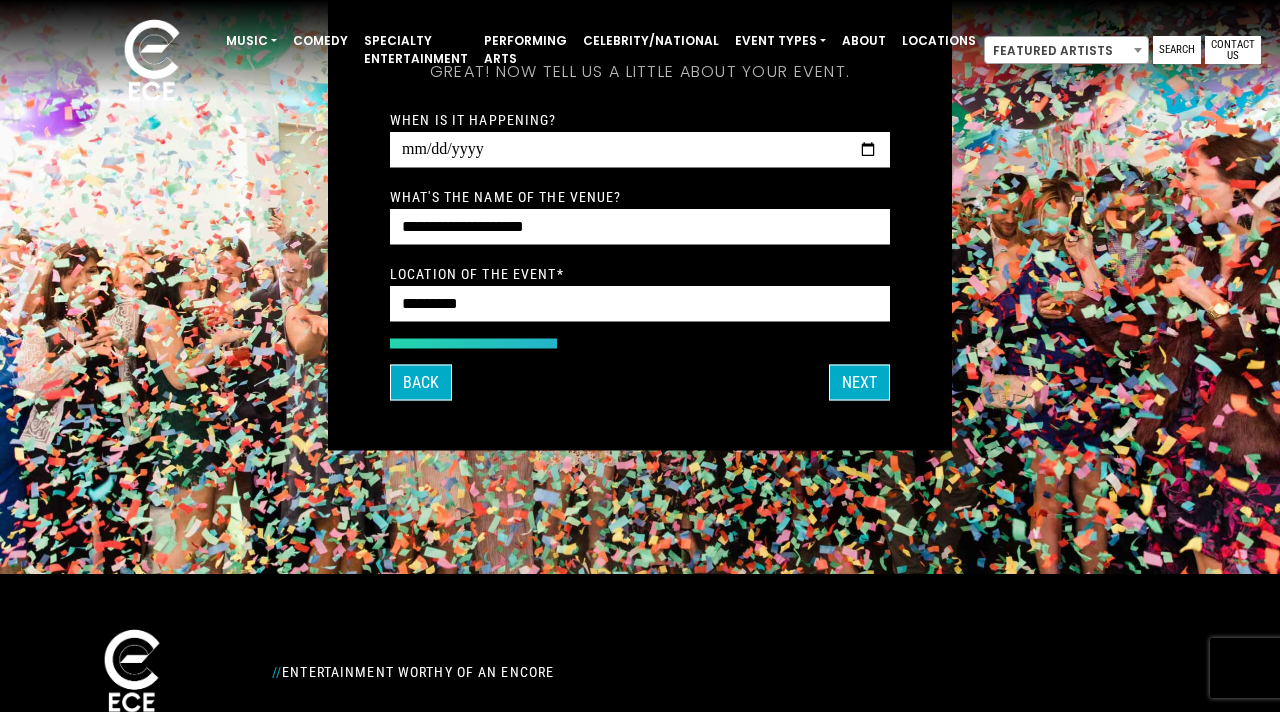 scroll, scrollTop: 175, scrollLeft: 0, axis: vertical 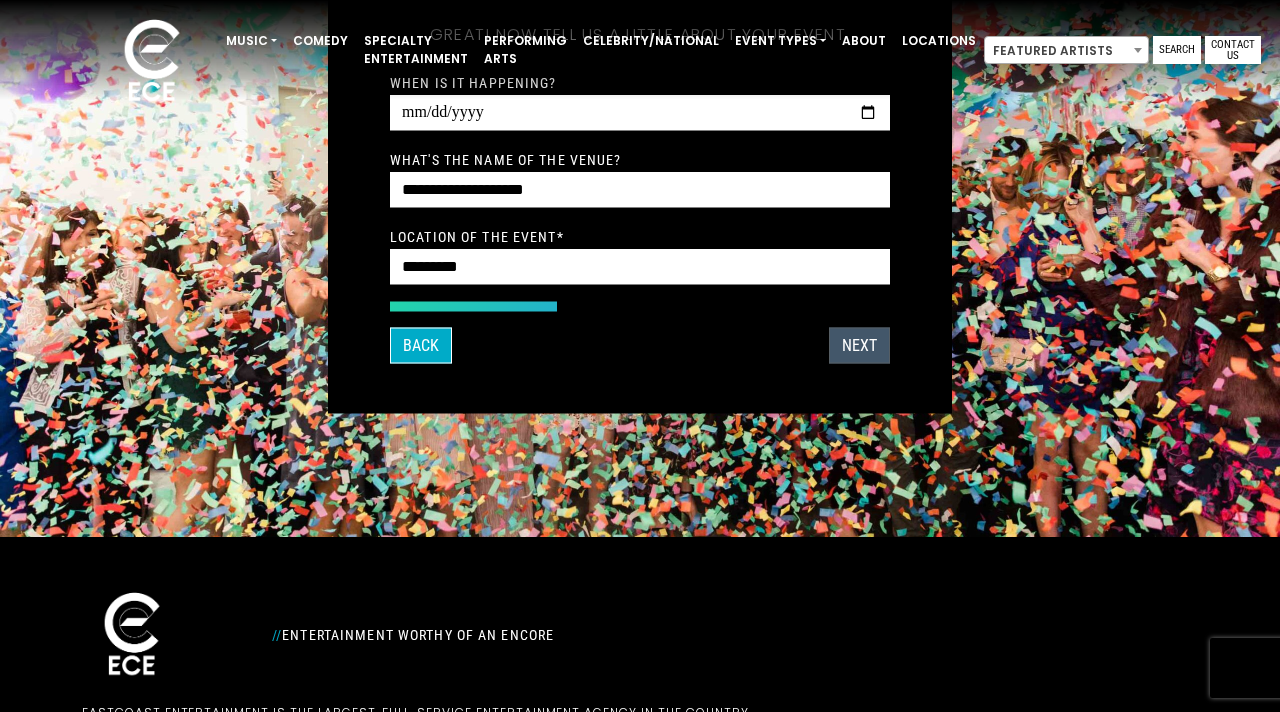 click on "Next" at bounding box center (859, 346) 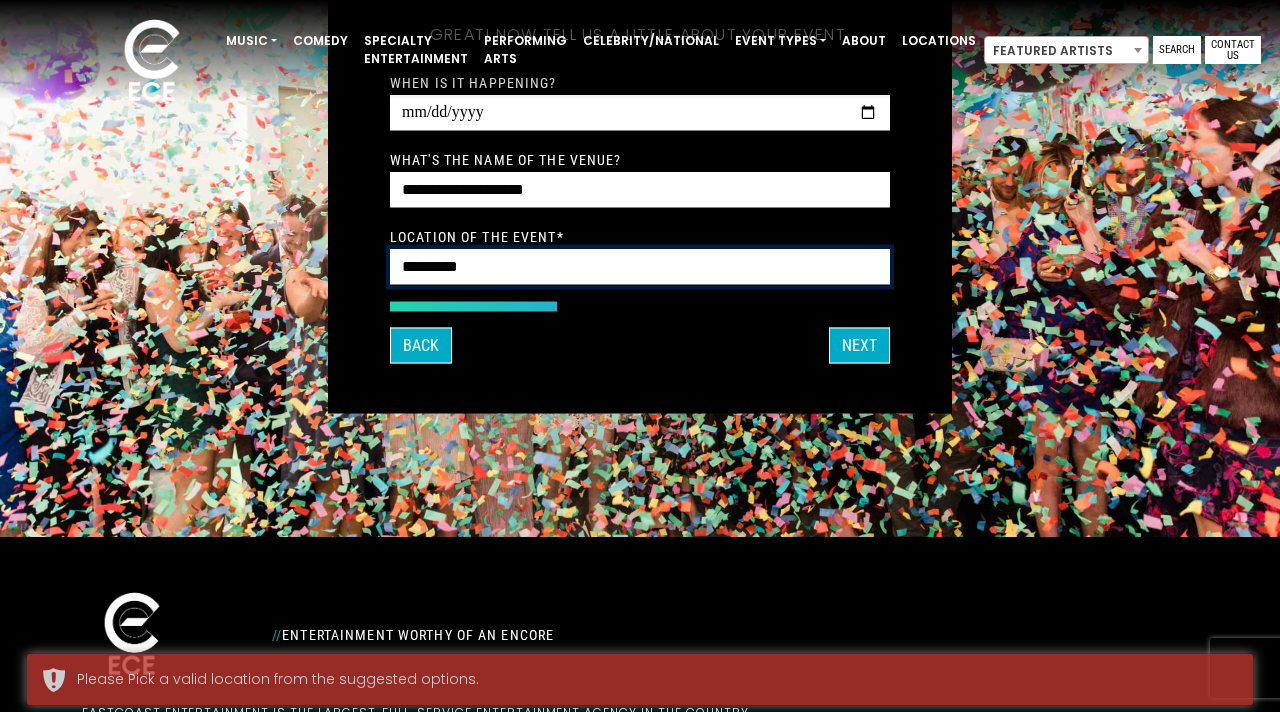 click on "*********" at bounding box center [640, 267] 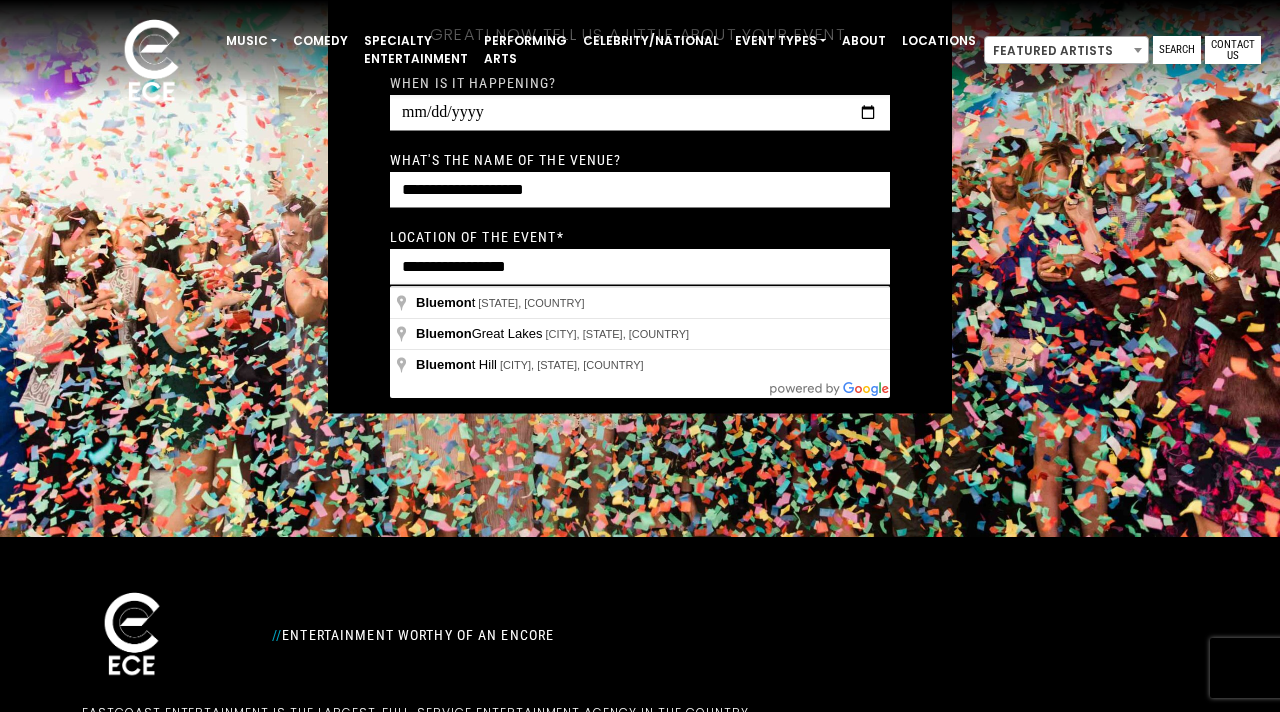 type on "*********" 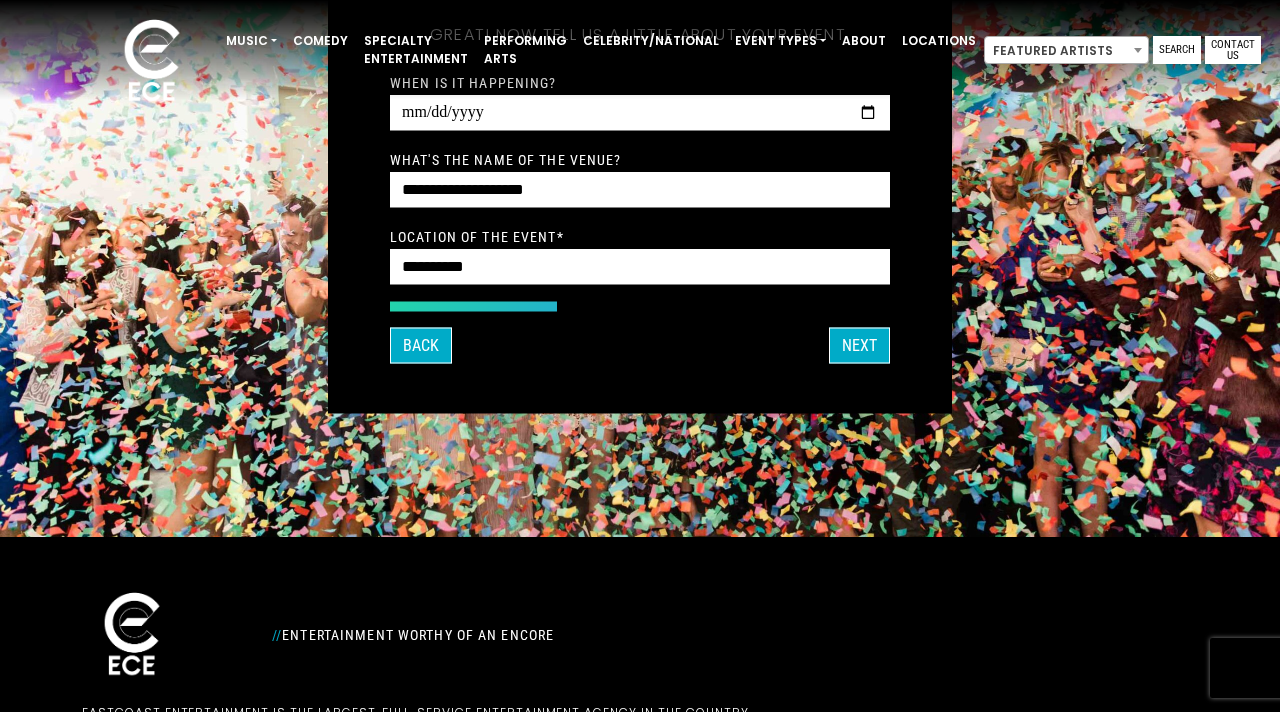 click on "What's your first and last name?
Thanks  [PERSON], ! What's your email and the best number to reach you at?
Great! Now tell us a little about your event.
What kind of event is it?
Let's get some names for the wedding:
Which artists so far have caught your eye?" at bounding box center (640, 181) 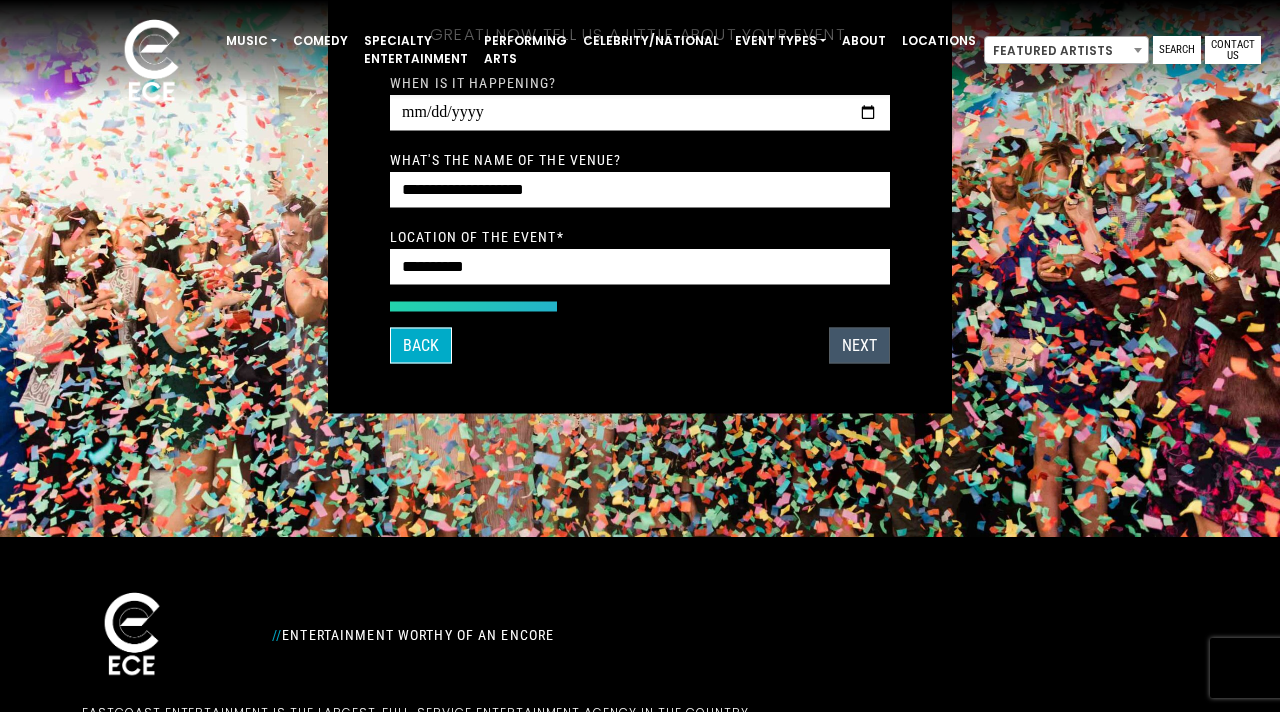 click on "Next" at bounding box center [859, 346] 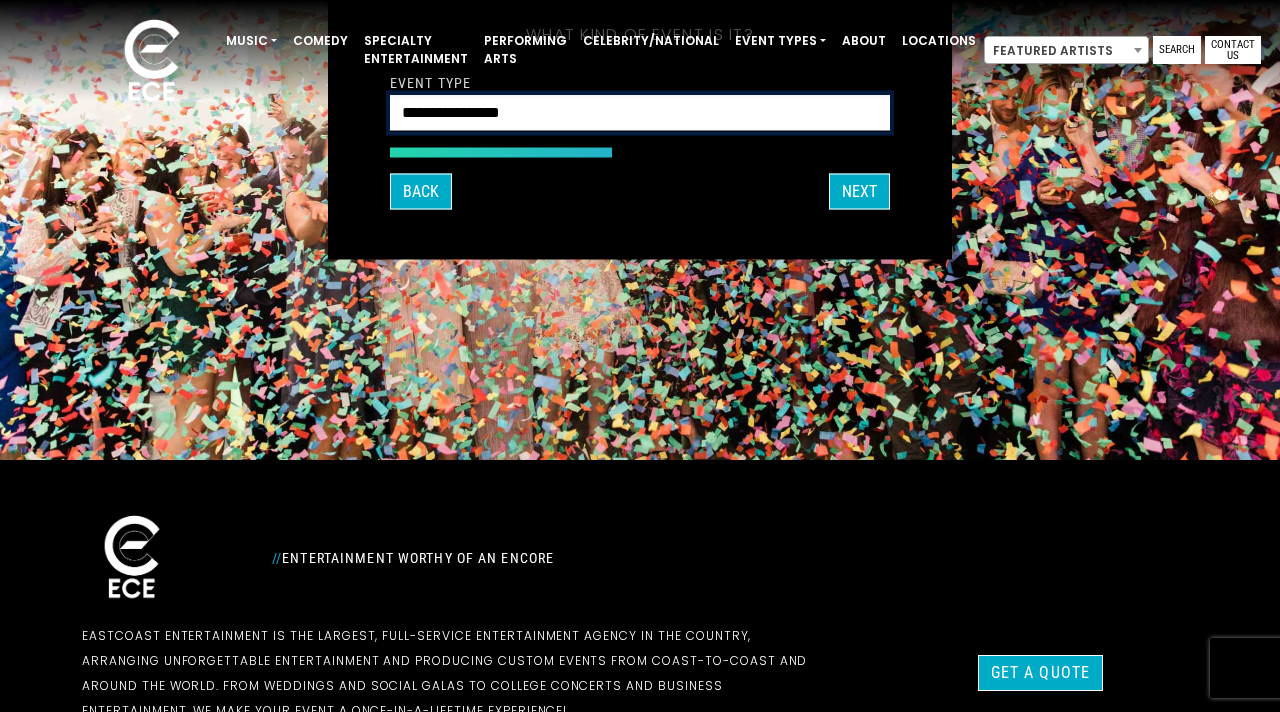 click on "**********" at bounding box center (640, 113) 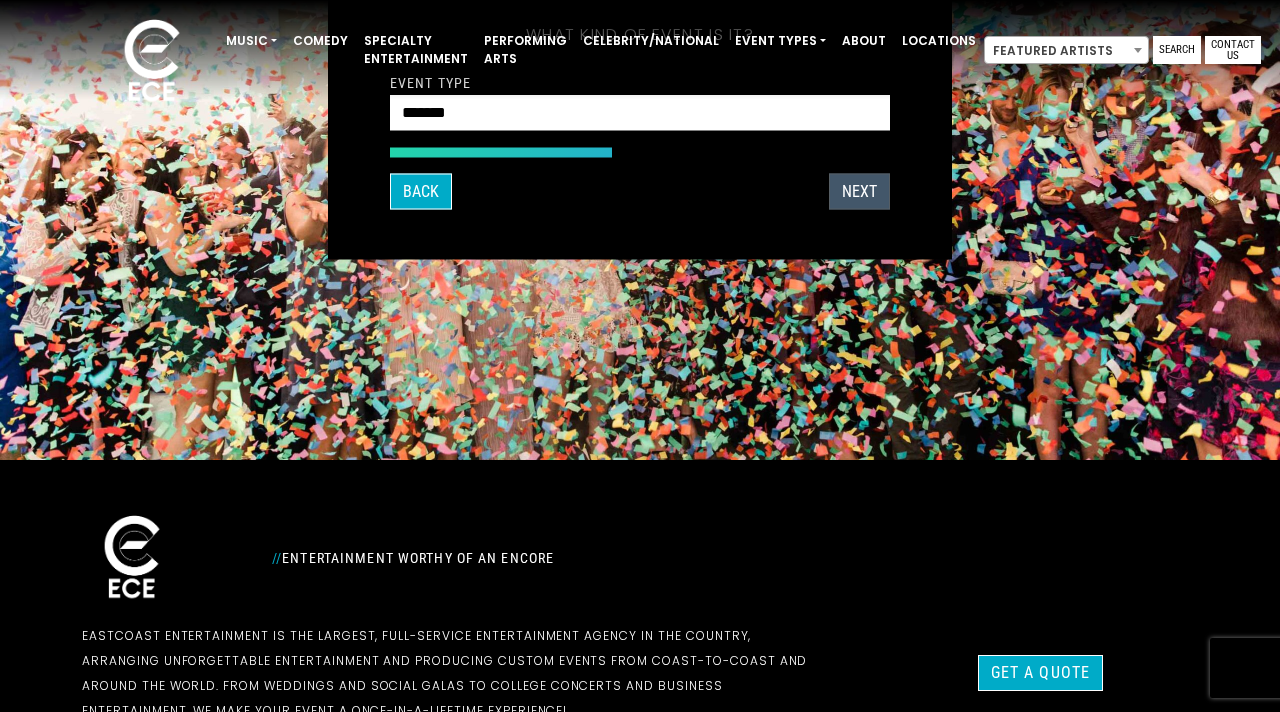click on "Next" at bounding box center (859, 192) 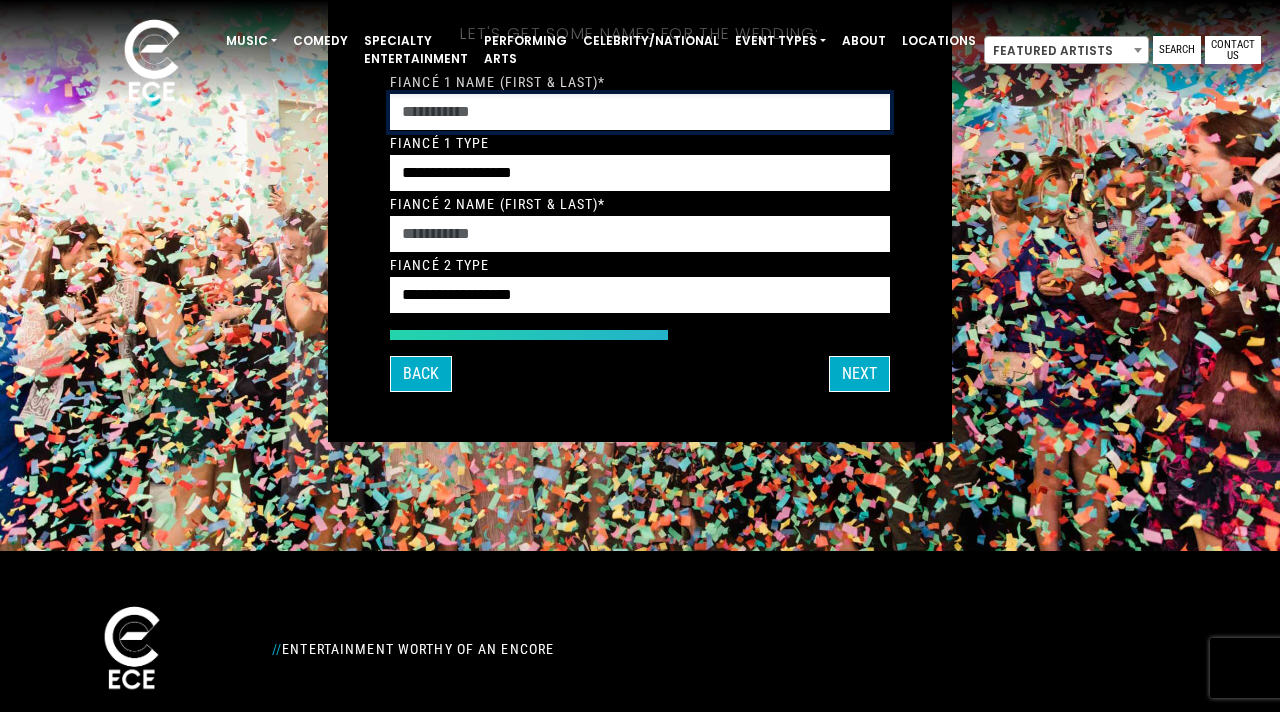 click on "Fiancé 1 Name (First & Last)*" at bounding box center (640, 112) 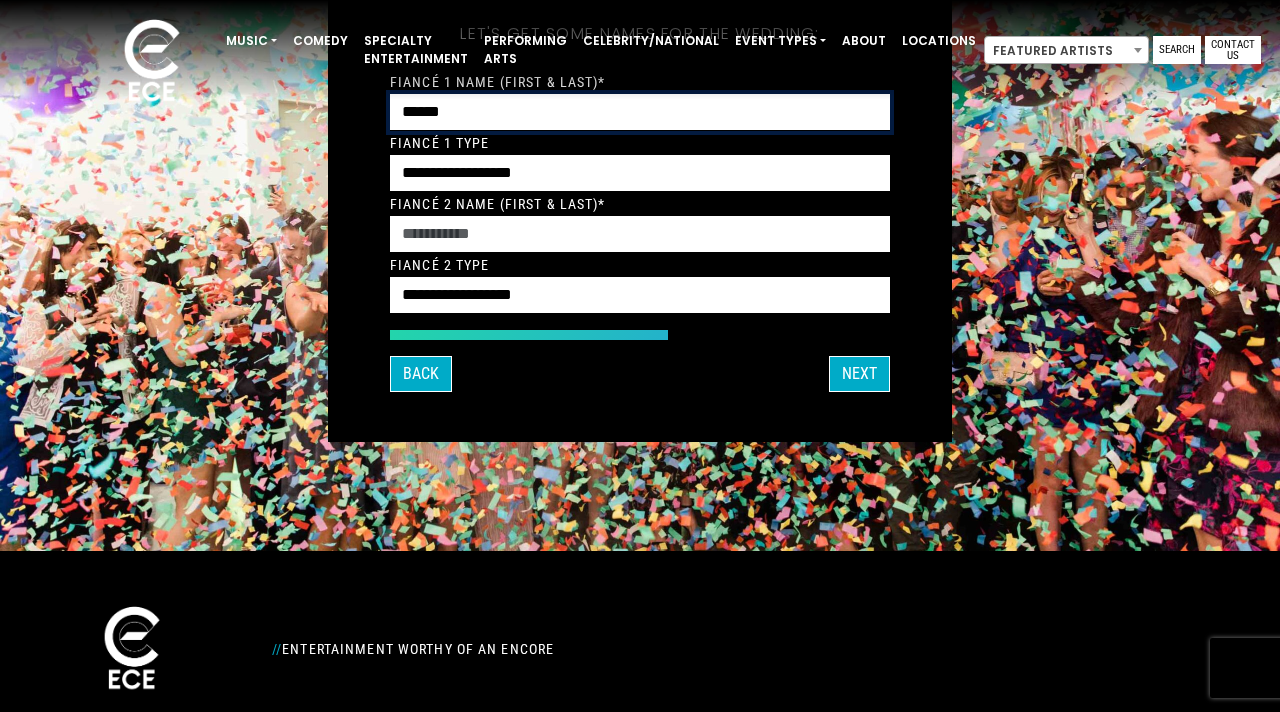 click on "******" at bounding box center [640, 112] 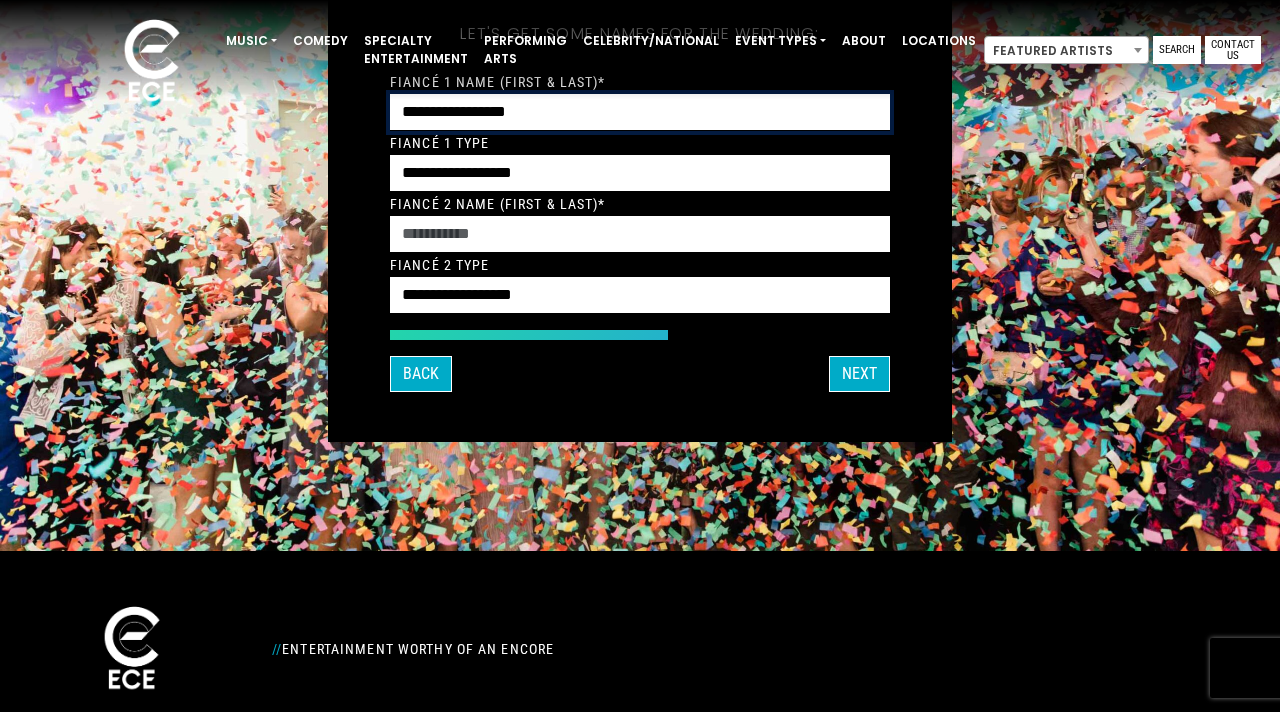 type on "**********" 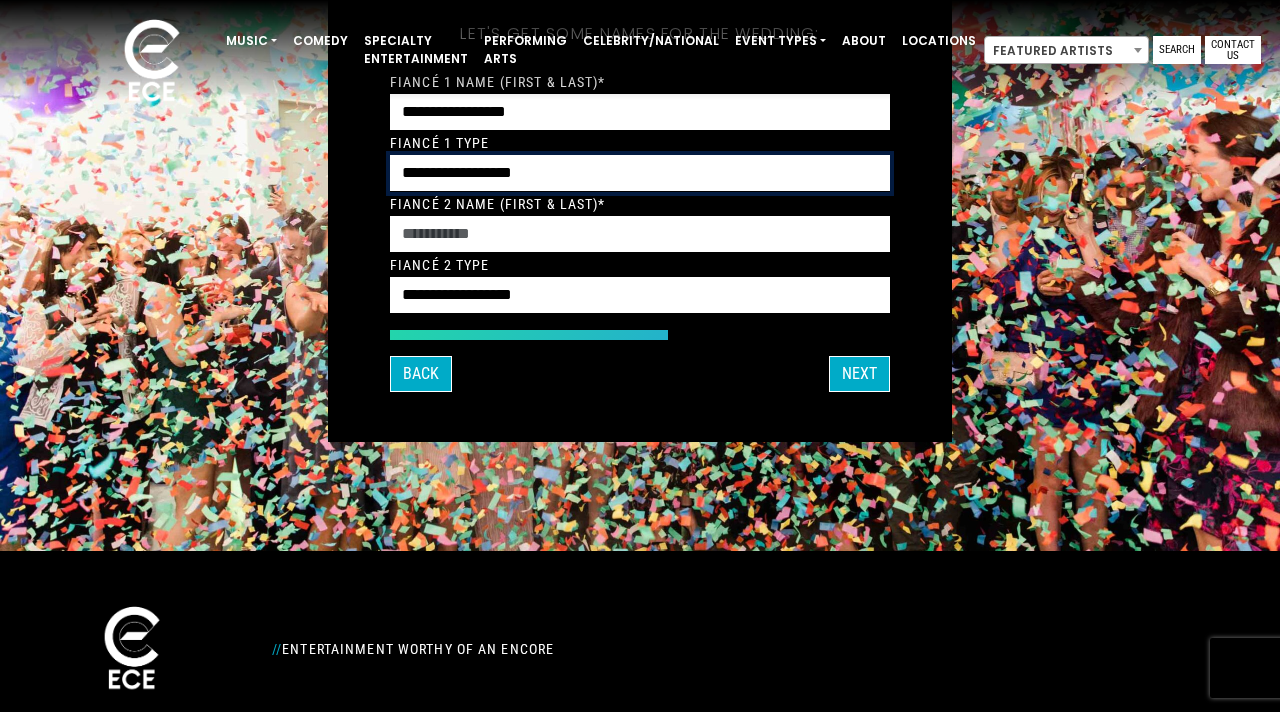 click on "**********" at bounding box center (640, 173) 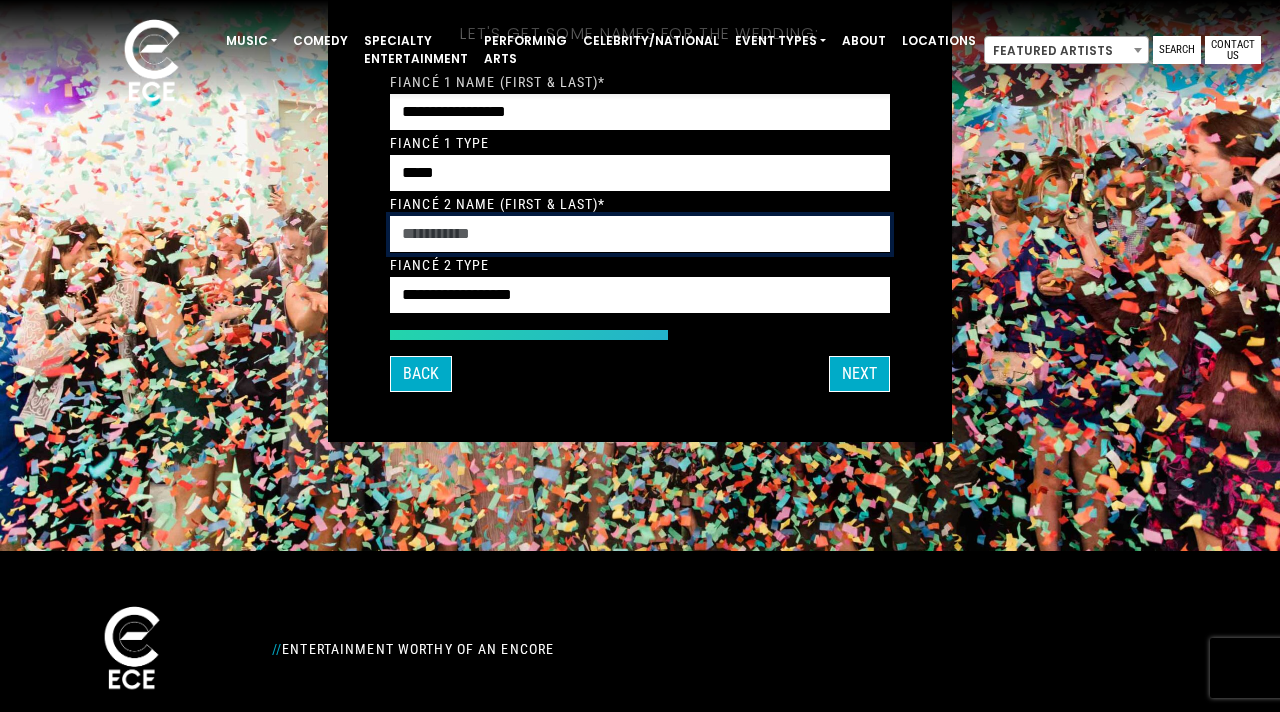 click on "Fiancé 2 Name (First & Last)*" at bounding box center [640, 234] 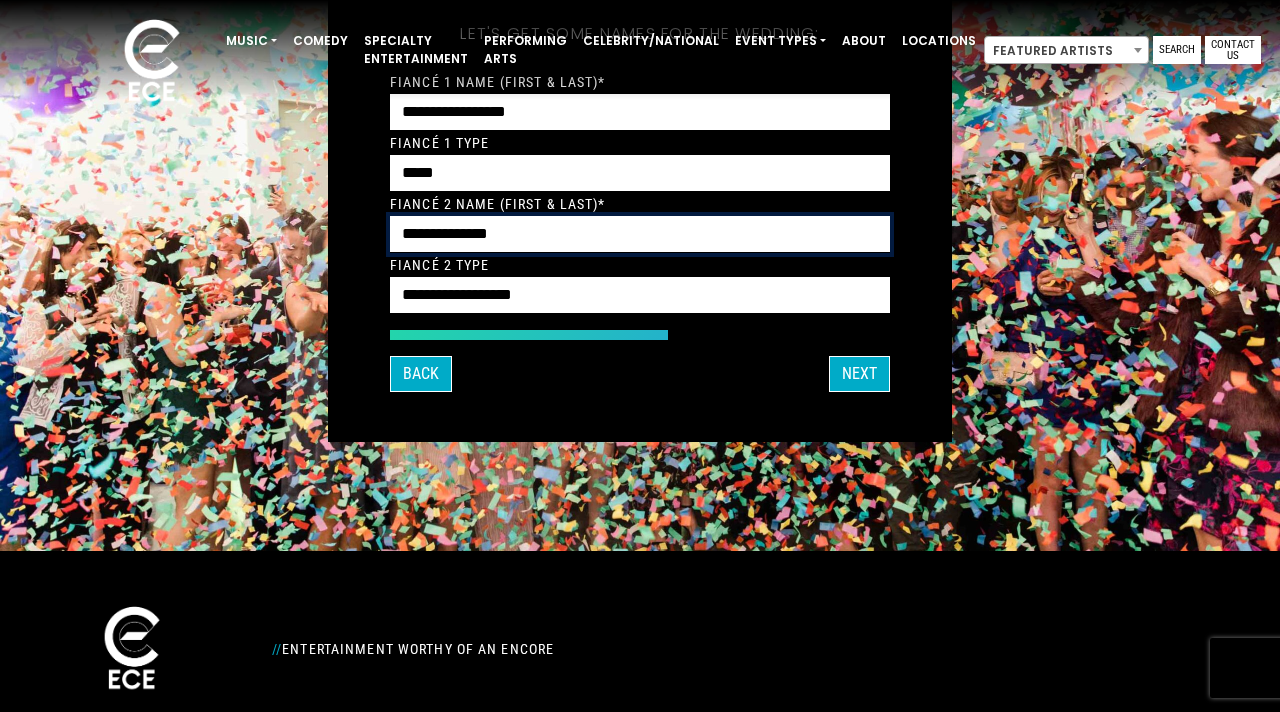 type on "**********" 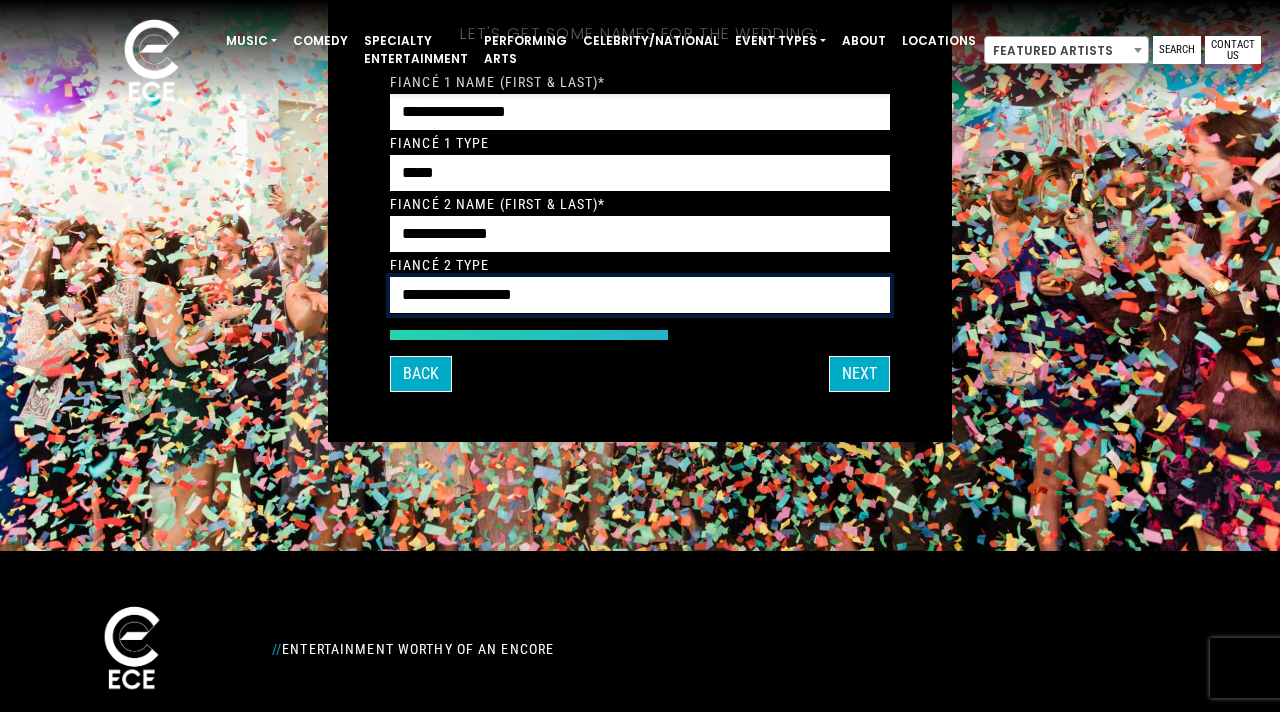 click on "**********" at bounding box center (640, 295) 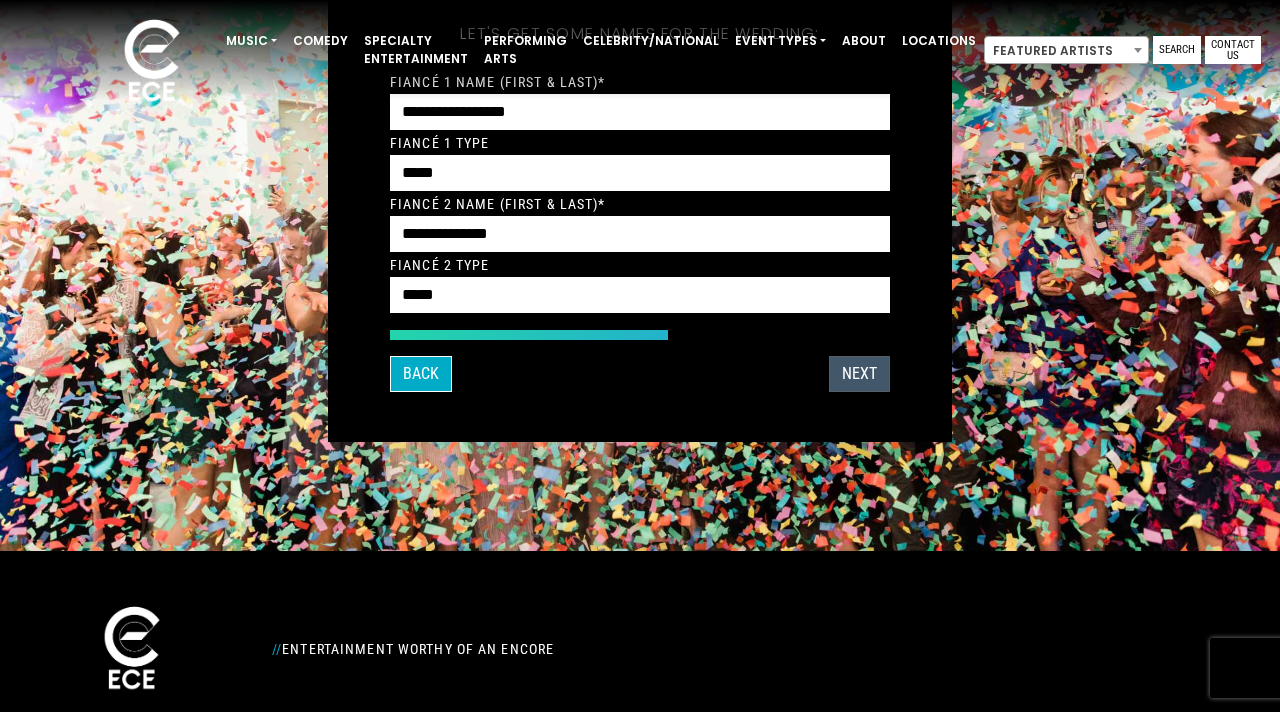 click on "Next" at bounding box center [859, 374] 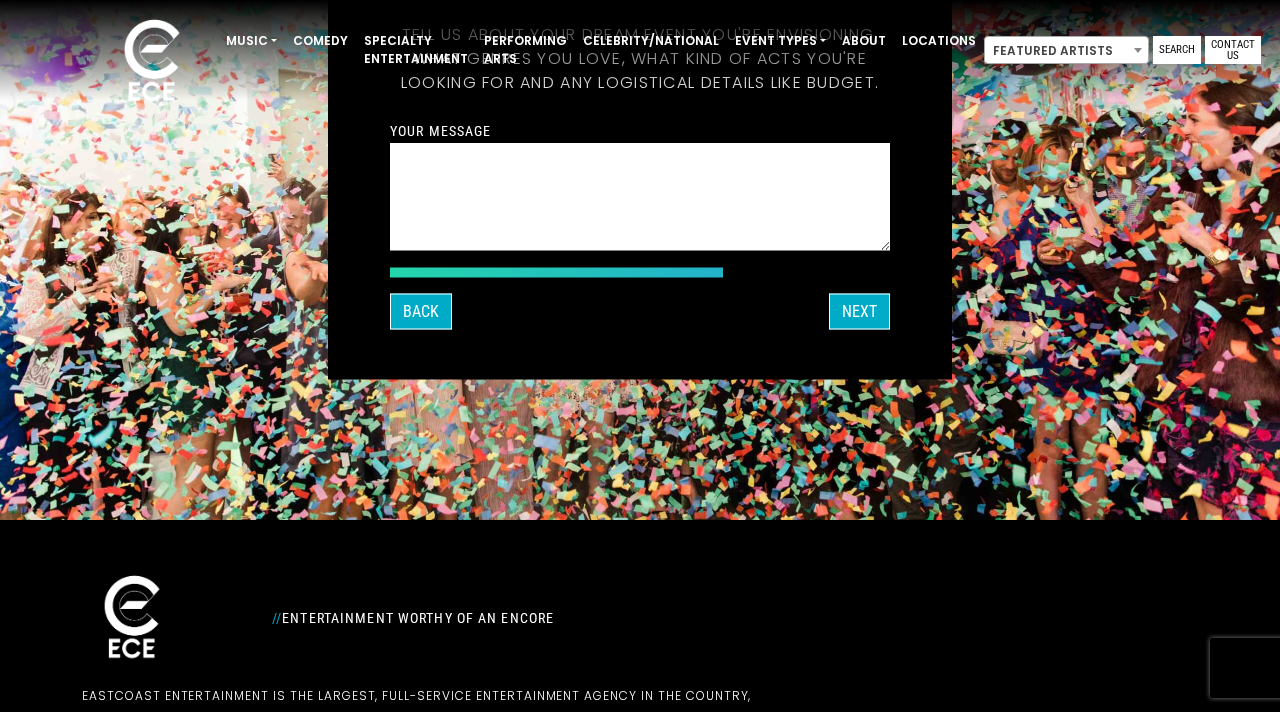 click on "Preferred contact method
First Name *
[FIRST]
Last Name *
[LAST]
Email Address *
[EMAIL]
Phone Number *
[PHONE]
*" at bounding box center [640, 193] 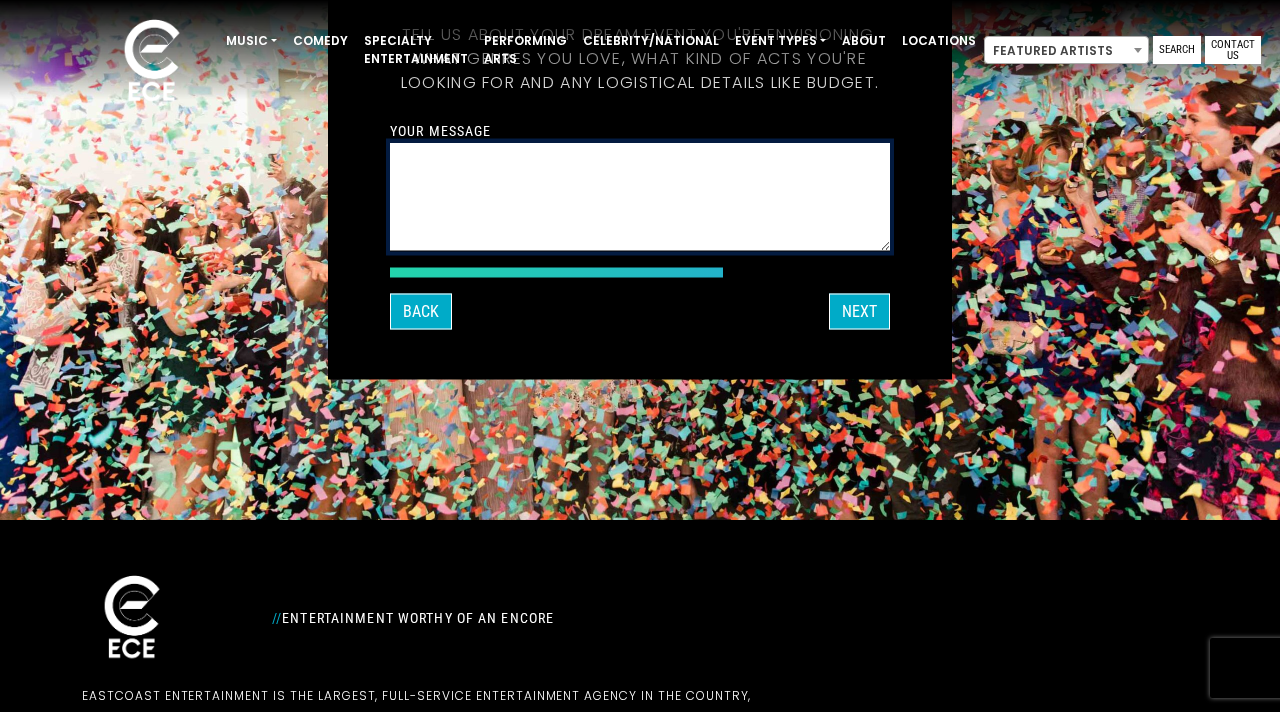 click on "Your message" at bounding box center [640, 197] 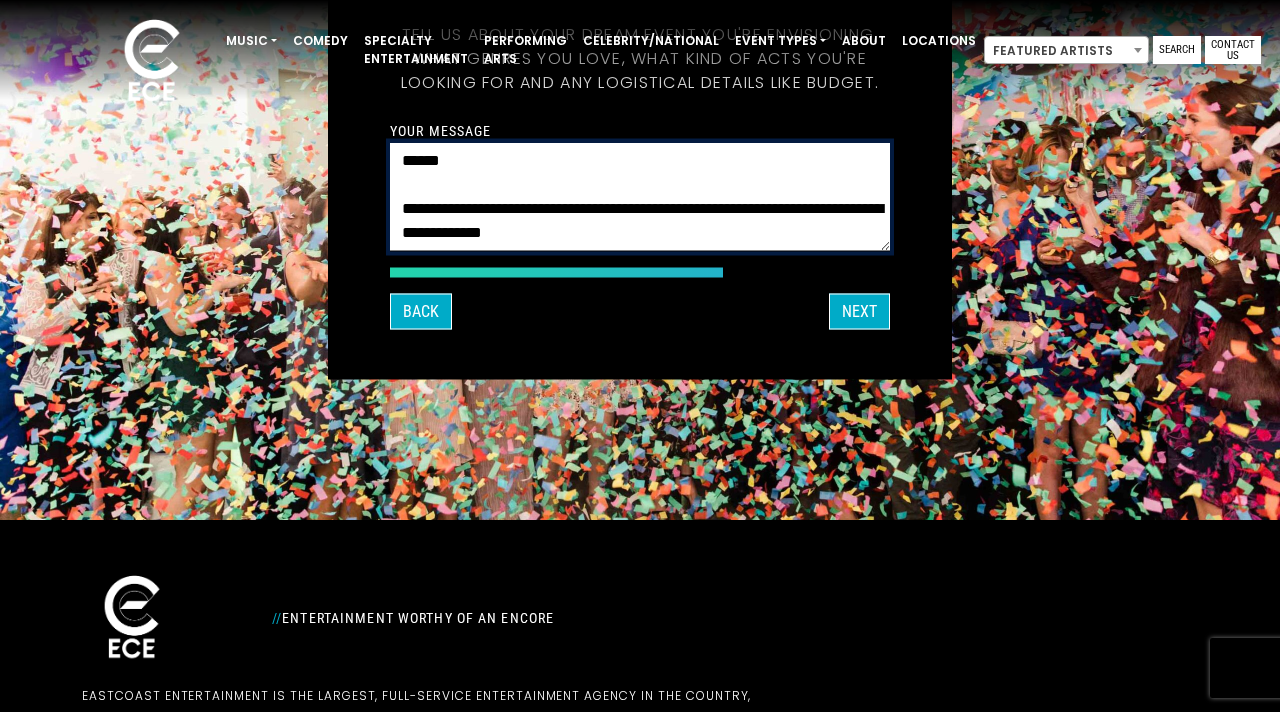 type on "**********" 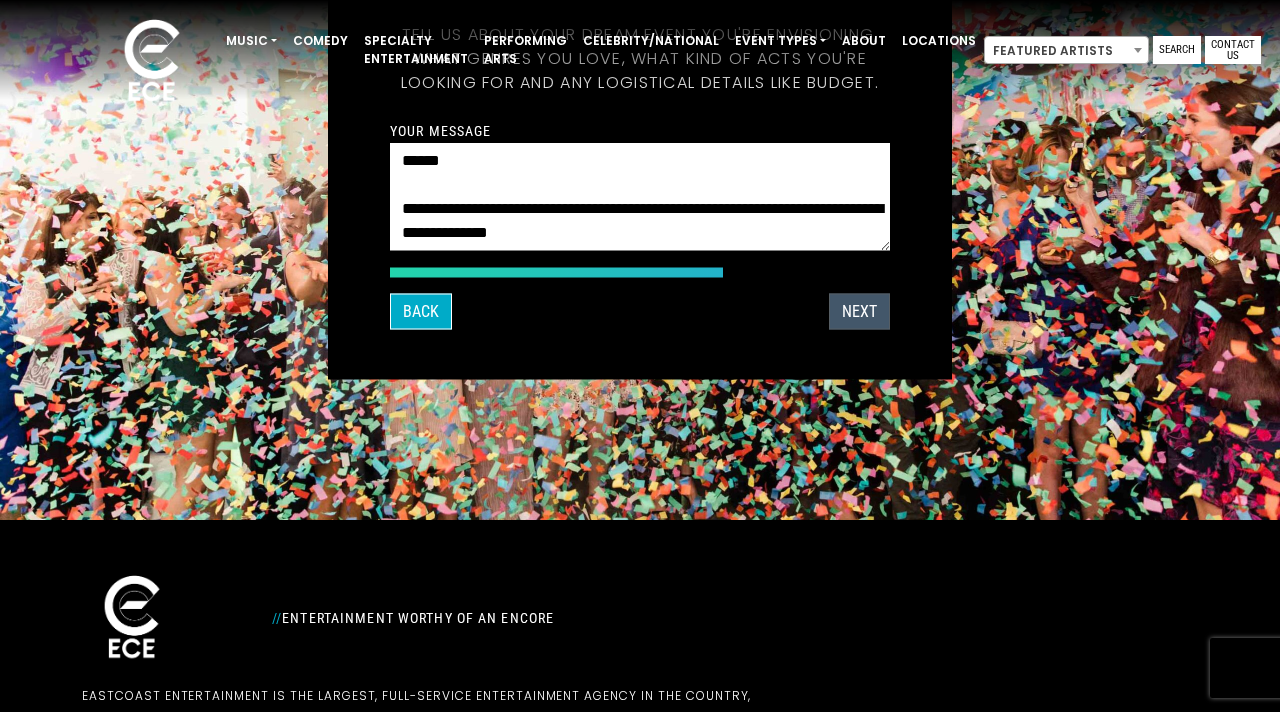 click on "Next" at bounding box center [859, 312] 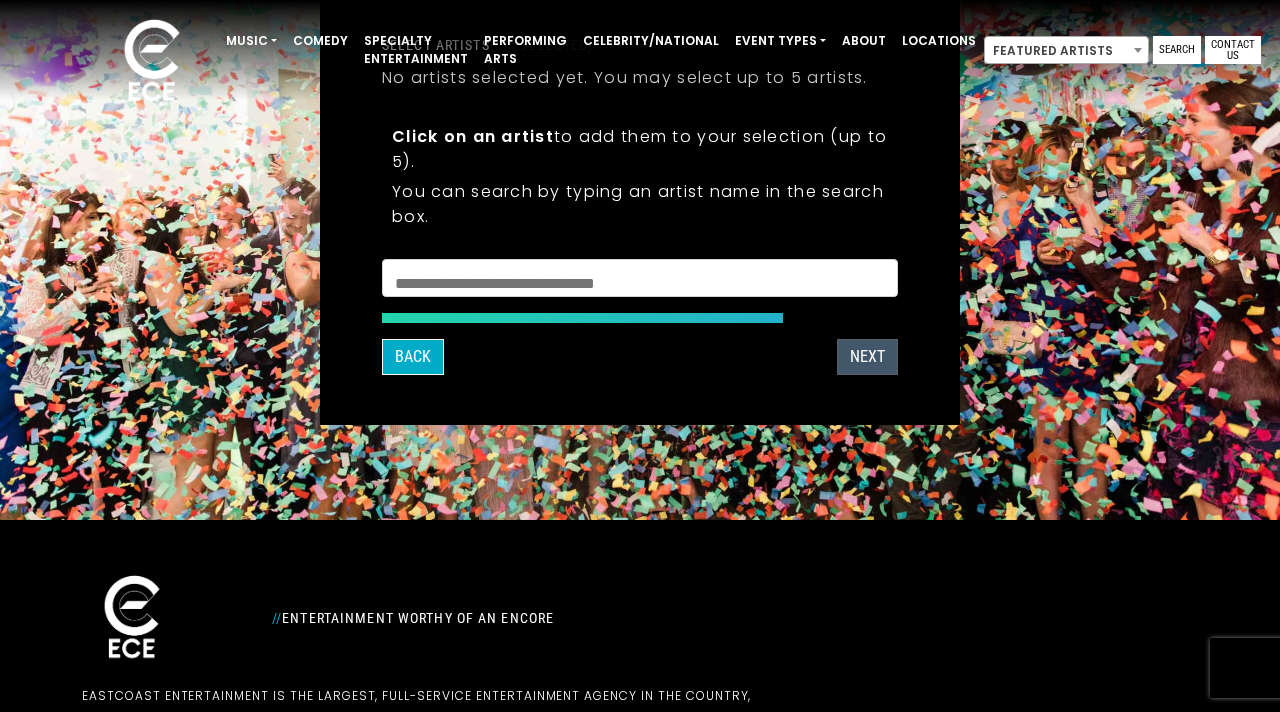 scroll, scrollTop: 147, scrollLeft: 0, axis: vertical 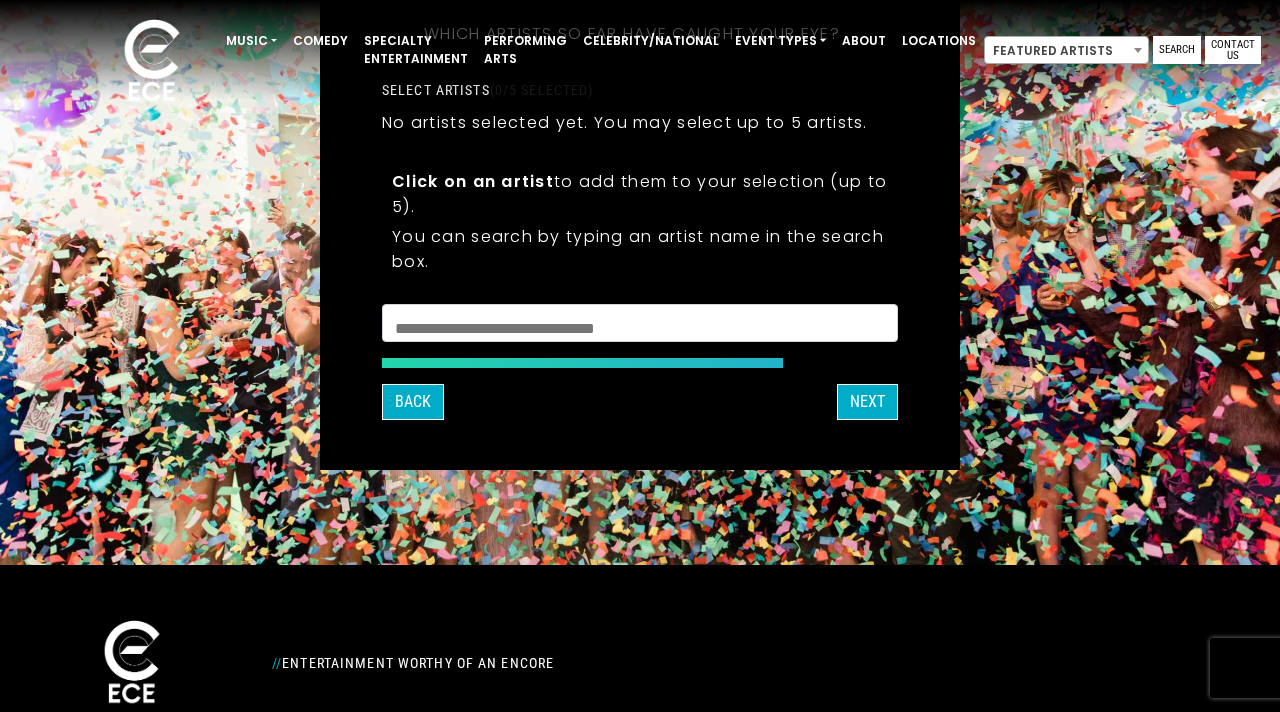 click at bounding box center [640, 322] 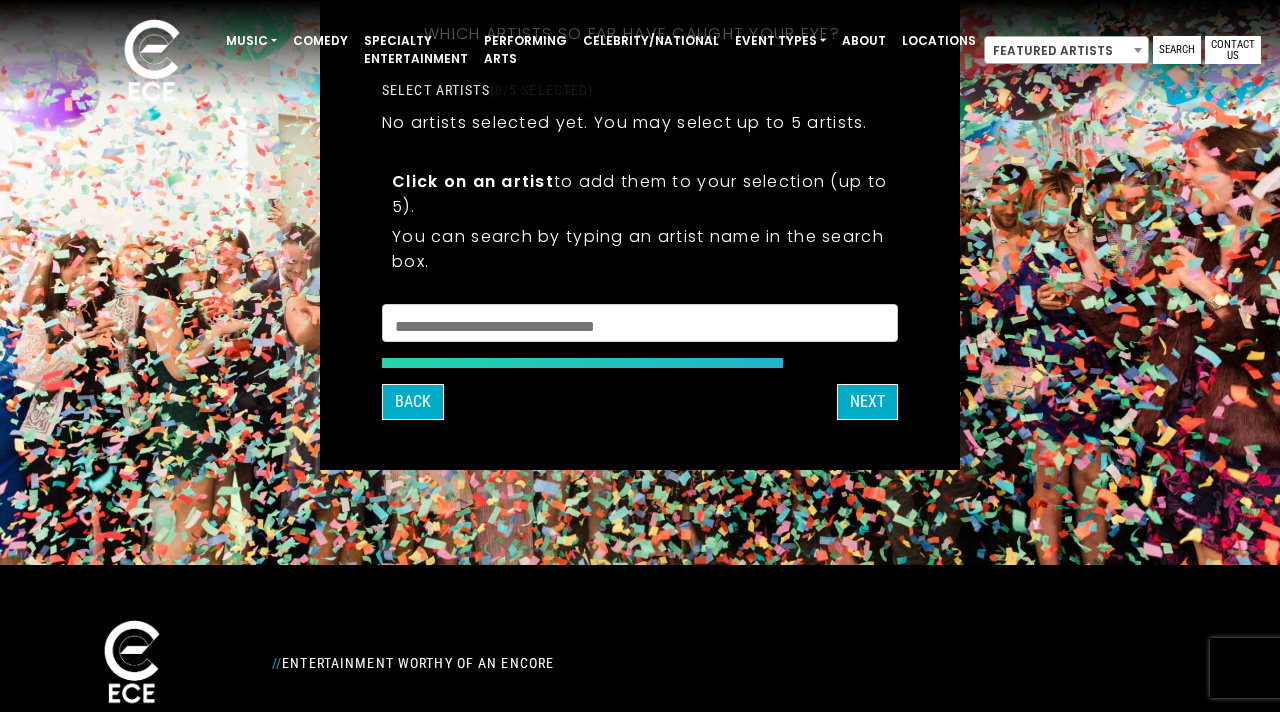 click on "**********" at bounding box center [640, 210] 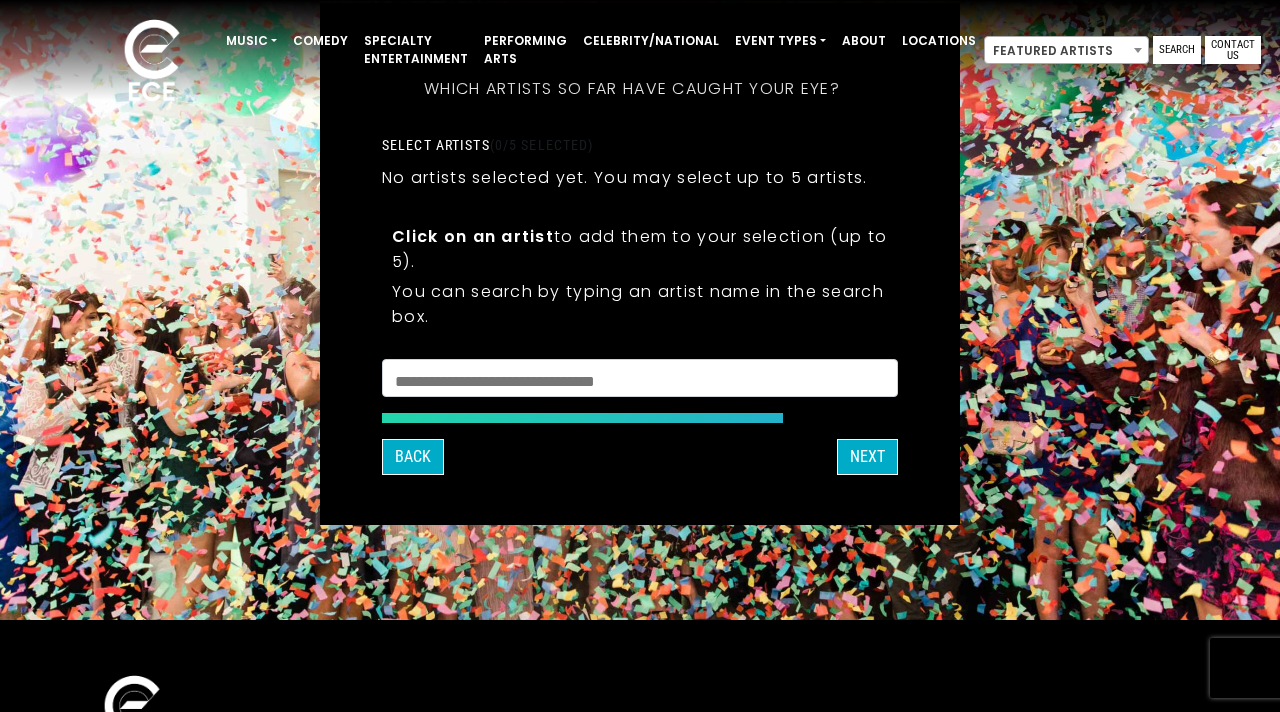 scroll, scrollTop: 94, scrollLeft: 0, axis: vertical 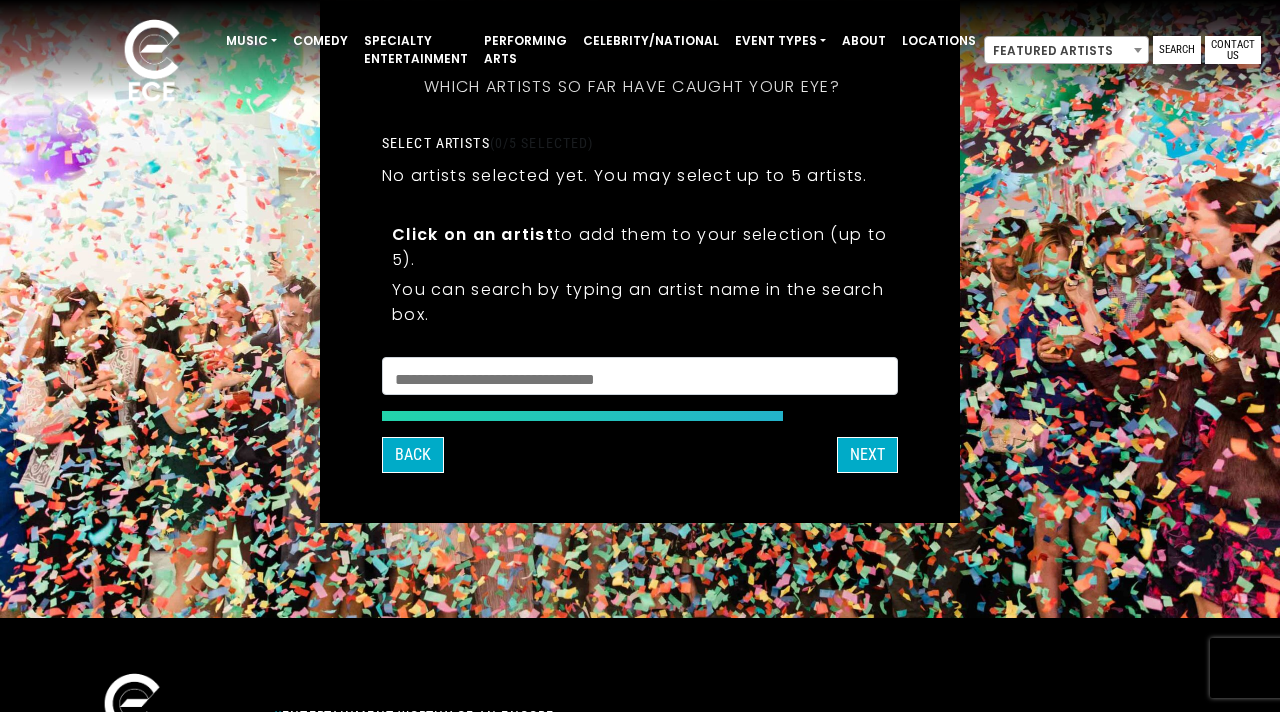 click at bounding box center [640, 379] 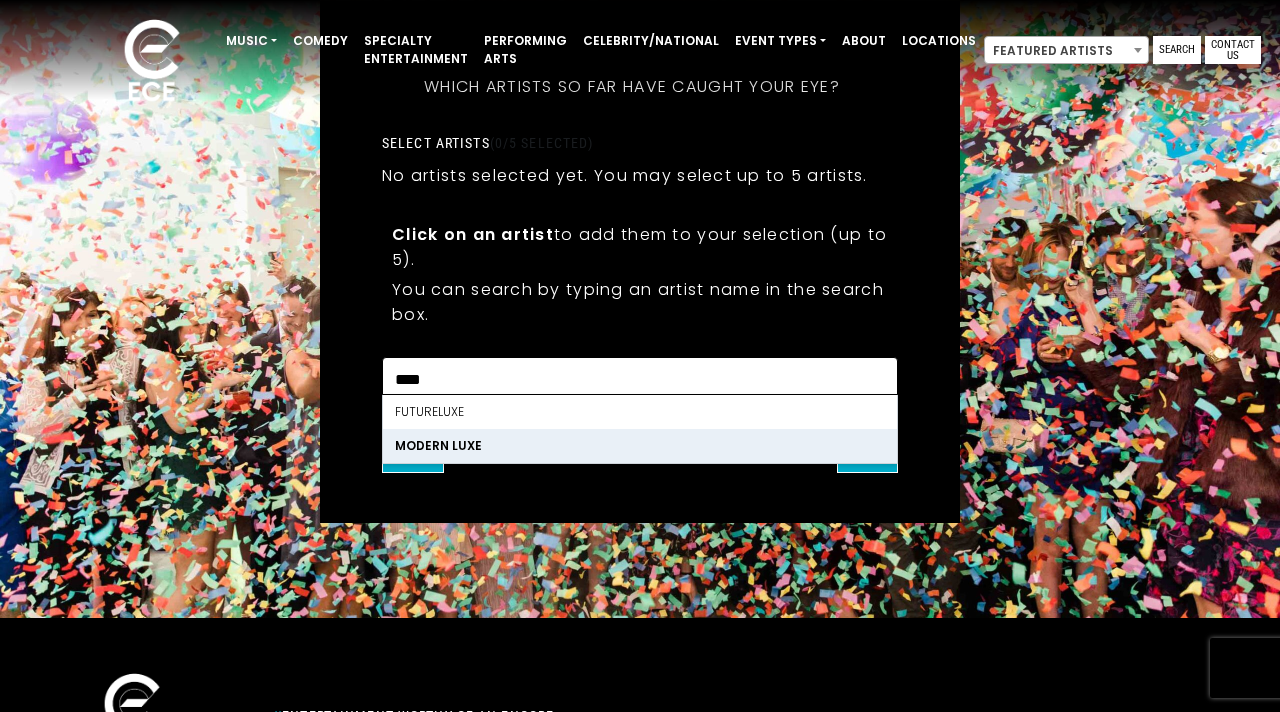 type on "****" 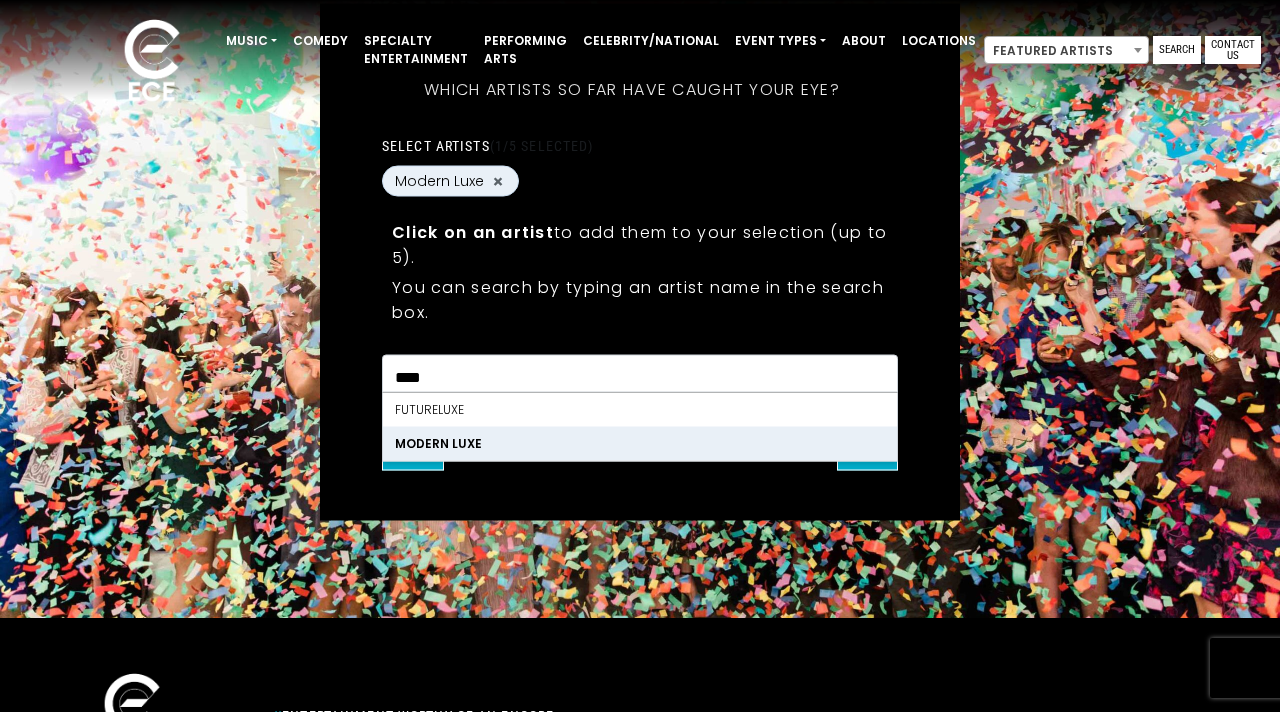scroll, scrollTop: 96, scrollLeft: 0, axis: vertical 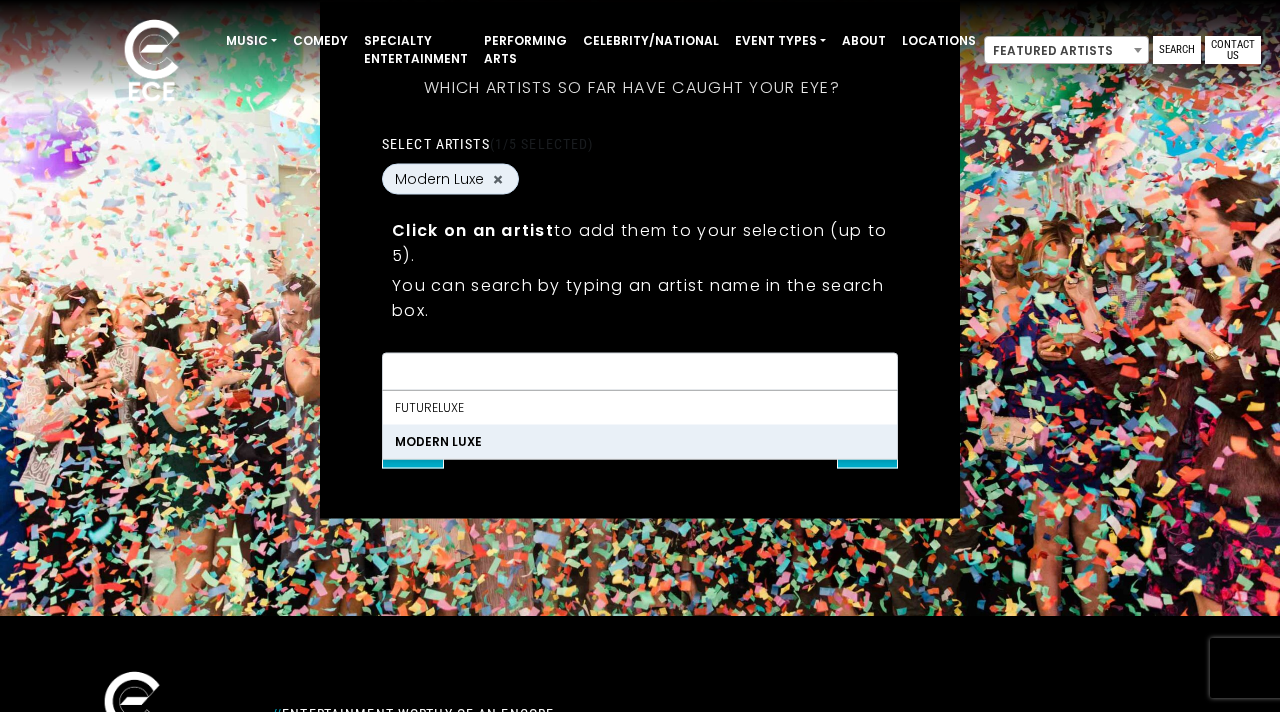 click on "What's your first and last name?
Thanks  [FIRST], ! What's your email and the best number to reach you at?
Great! Now tell us a little about your event.
What kind of event is it?
Let's get some names for the wedding:
*" at bounding box center [640, 260] 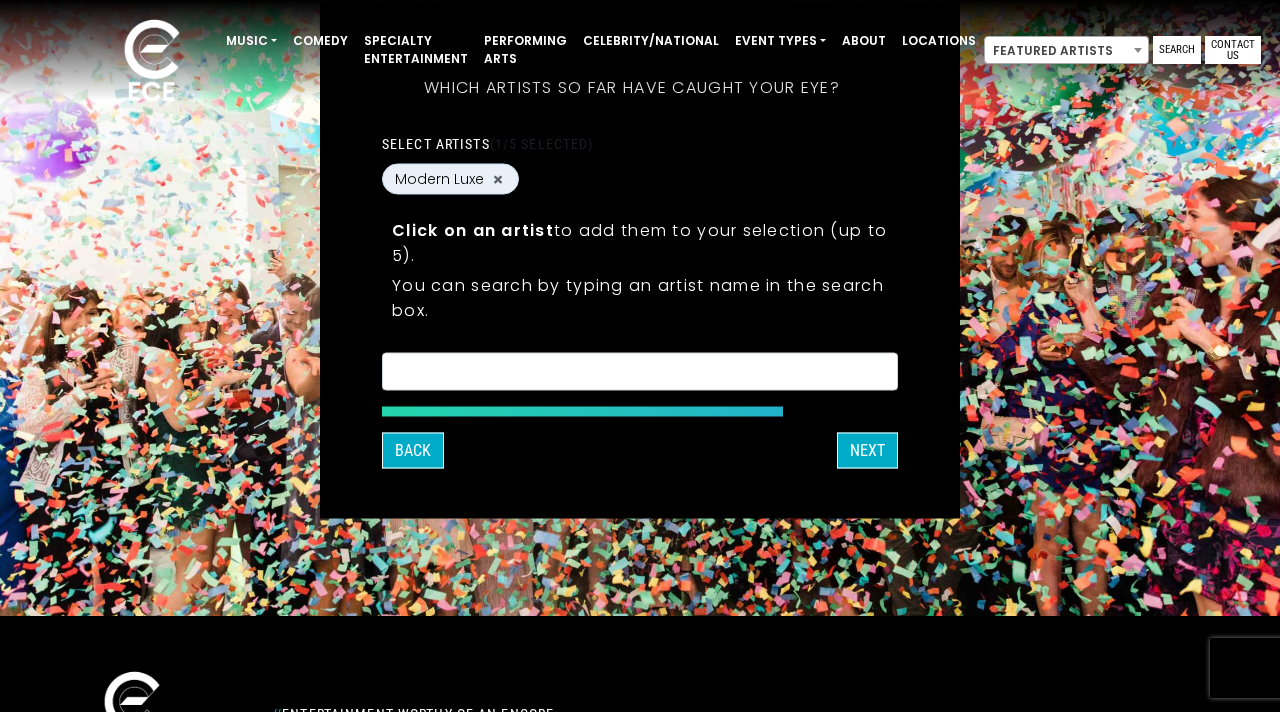 click at bounding box center (640, 375) 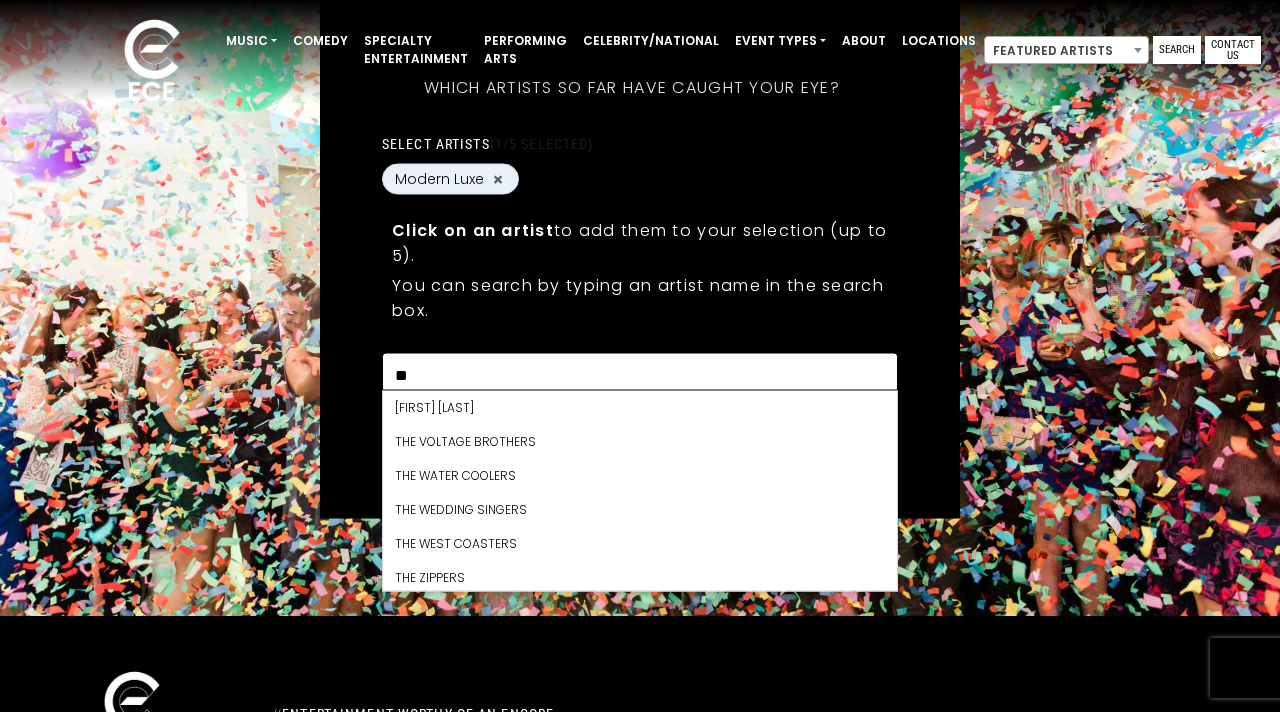scroll, scrollTop: 0, scrollLeft: 0, axis: both 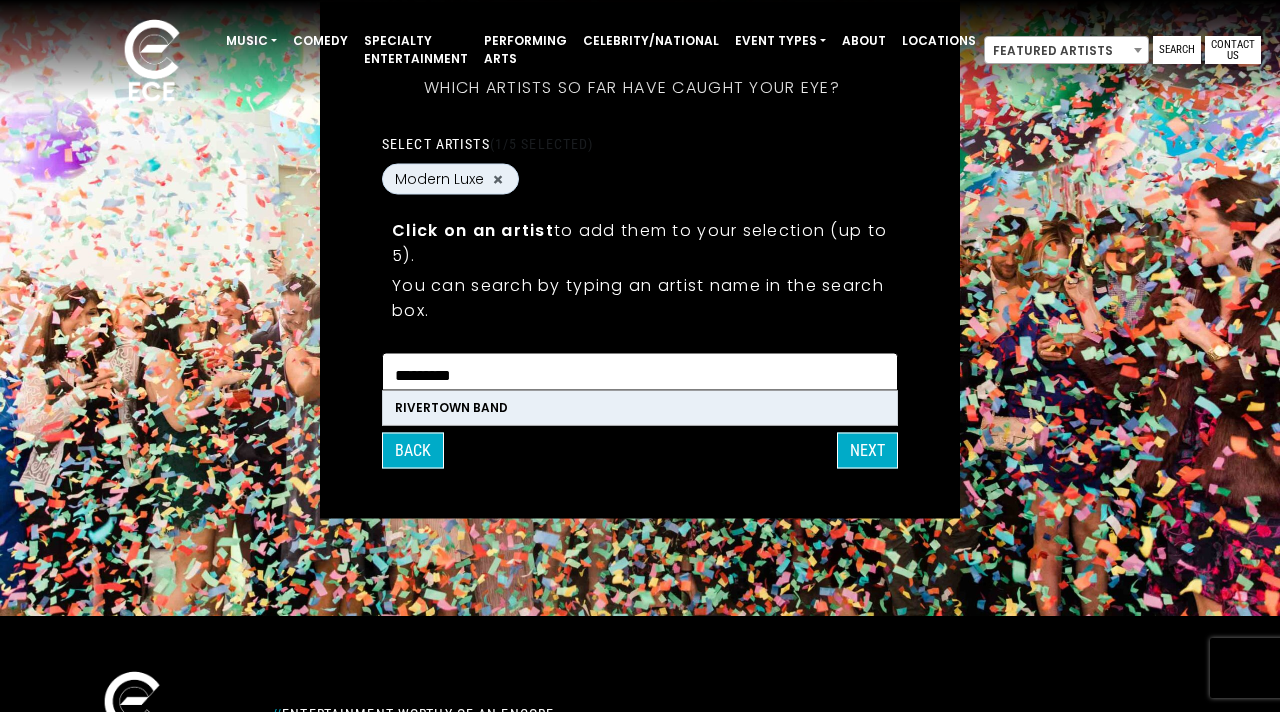 type on "*********" 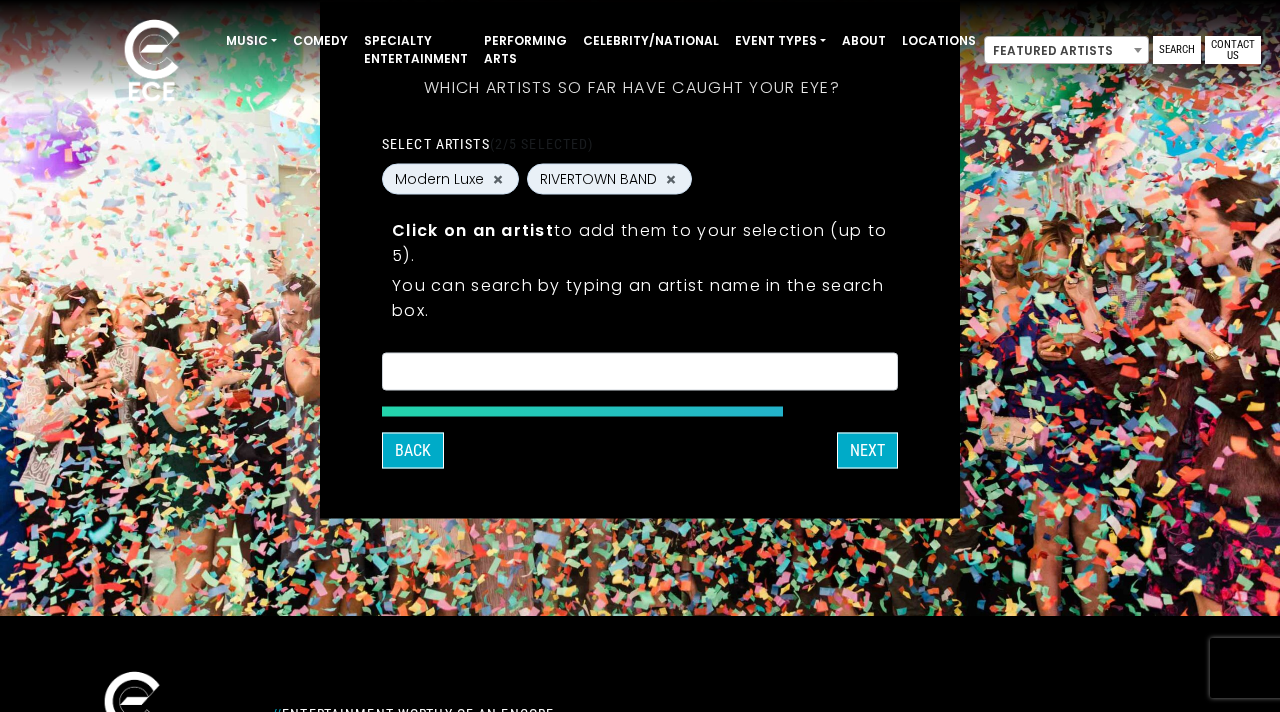 click on "What's your first and last name?
Thanks  [FIRST], ! What's your email and the best number to reach you at?
Great! Now tell us a little about your event.
What kind of event is it?
Let's get some names for the wedding:
*" at bounding box center [640, 260] 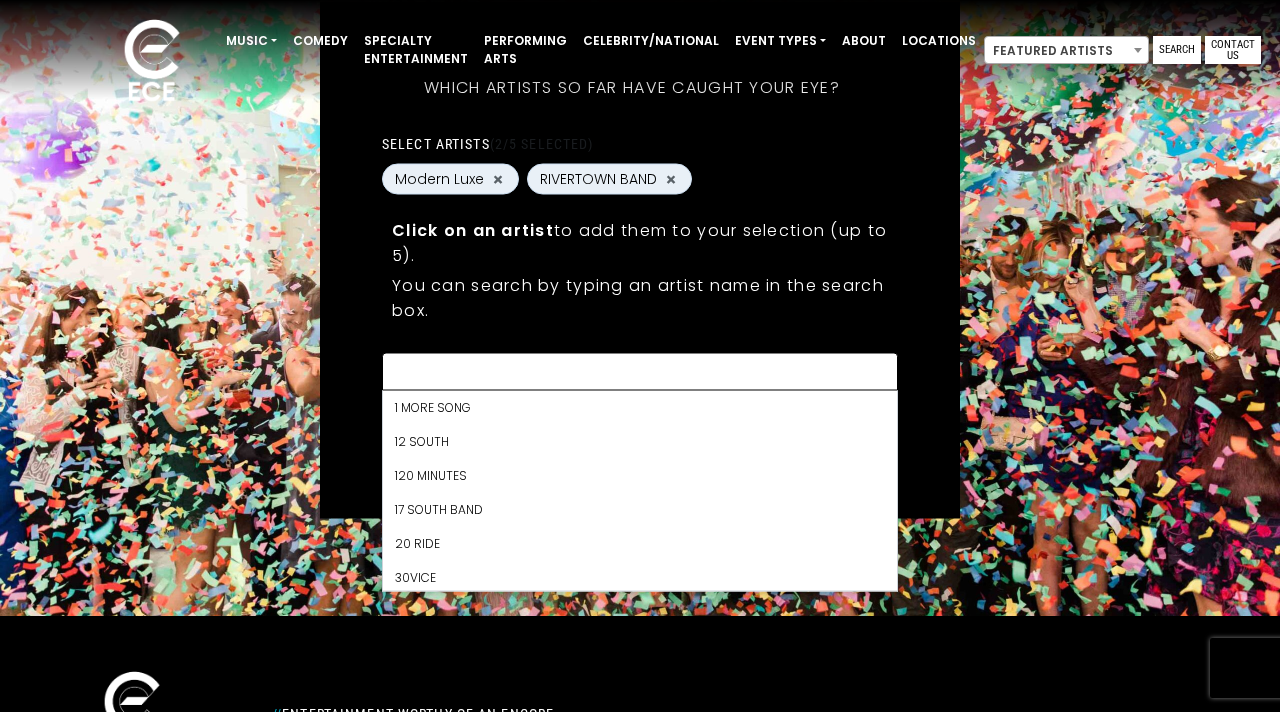 scroll, scrollTop: 16966, scrollLeft: 0, axis: vertical 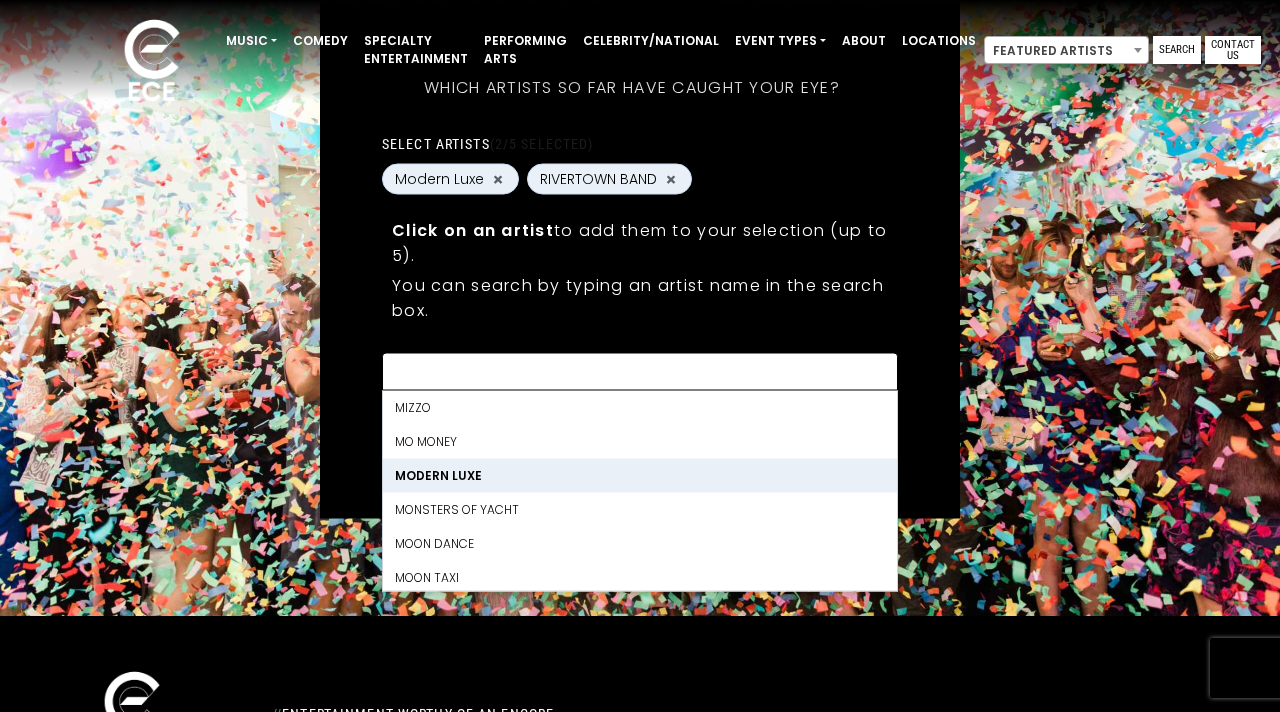 paste on "**********" 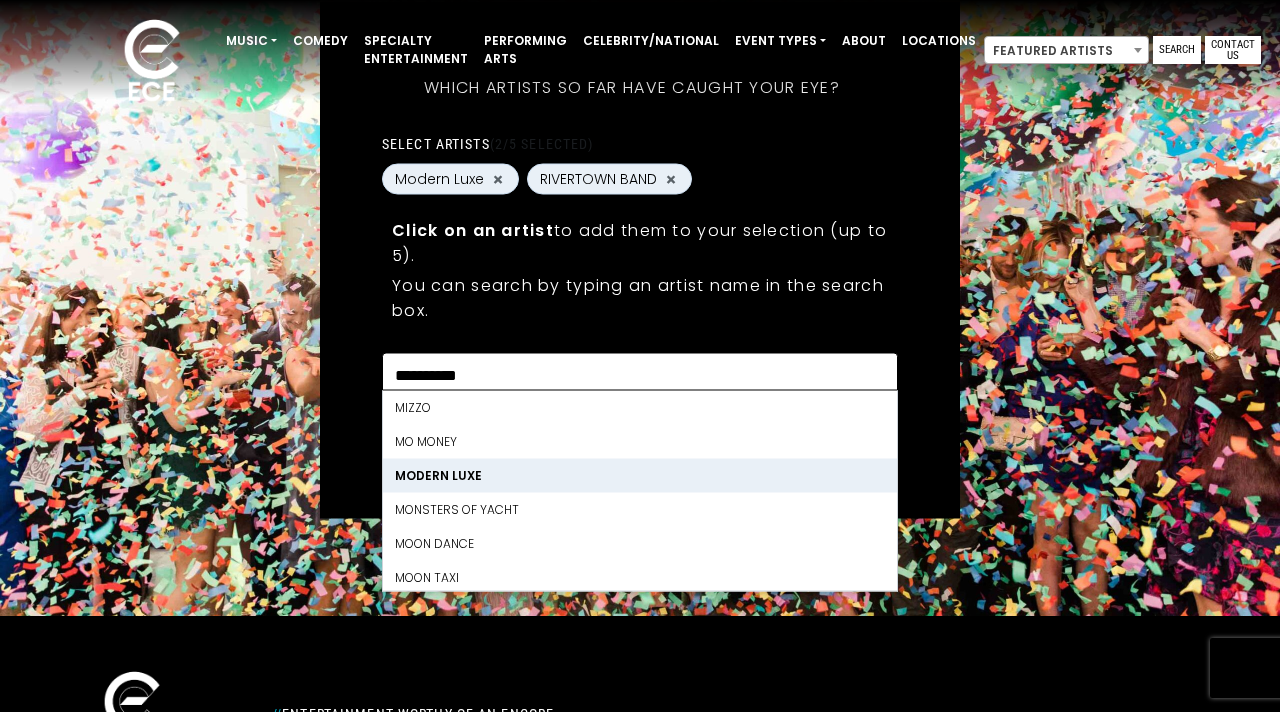 scroll, scrollTop: 0, scrollLeft: 0, axis: both 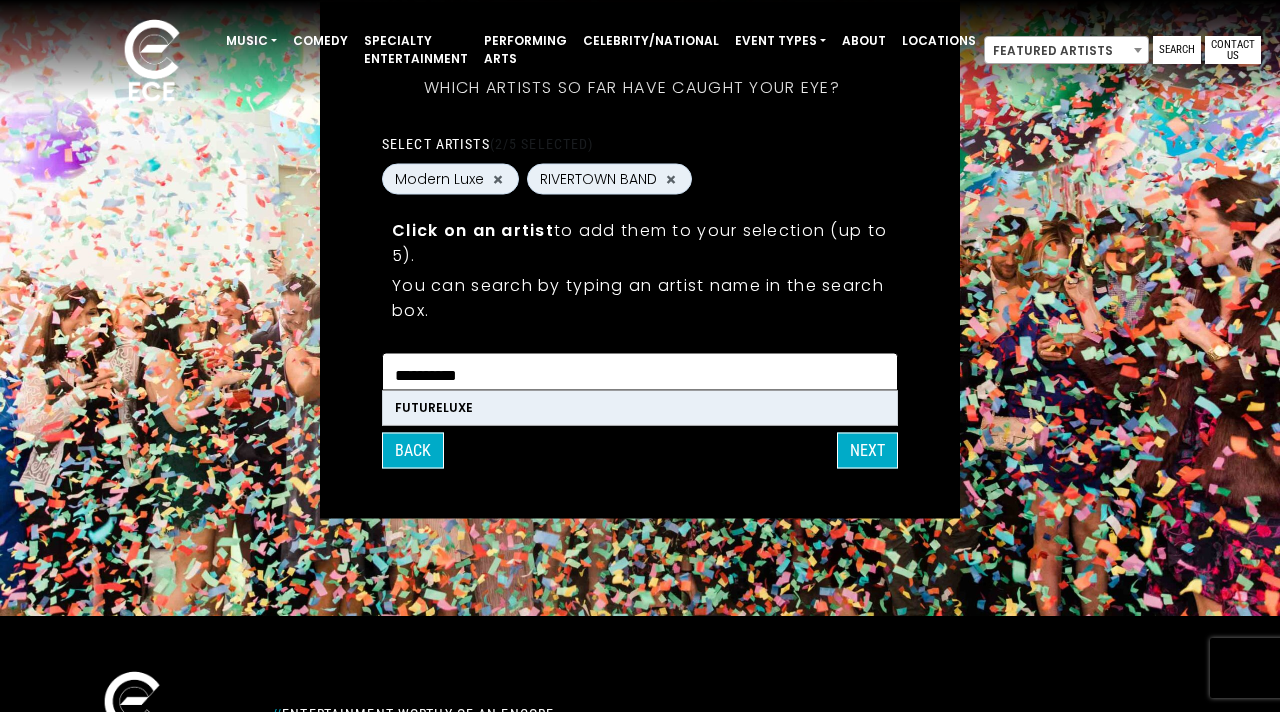 type on "**********" 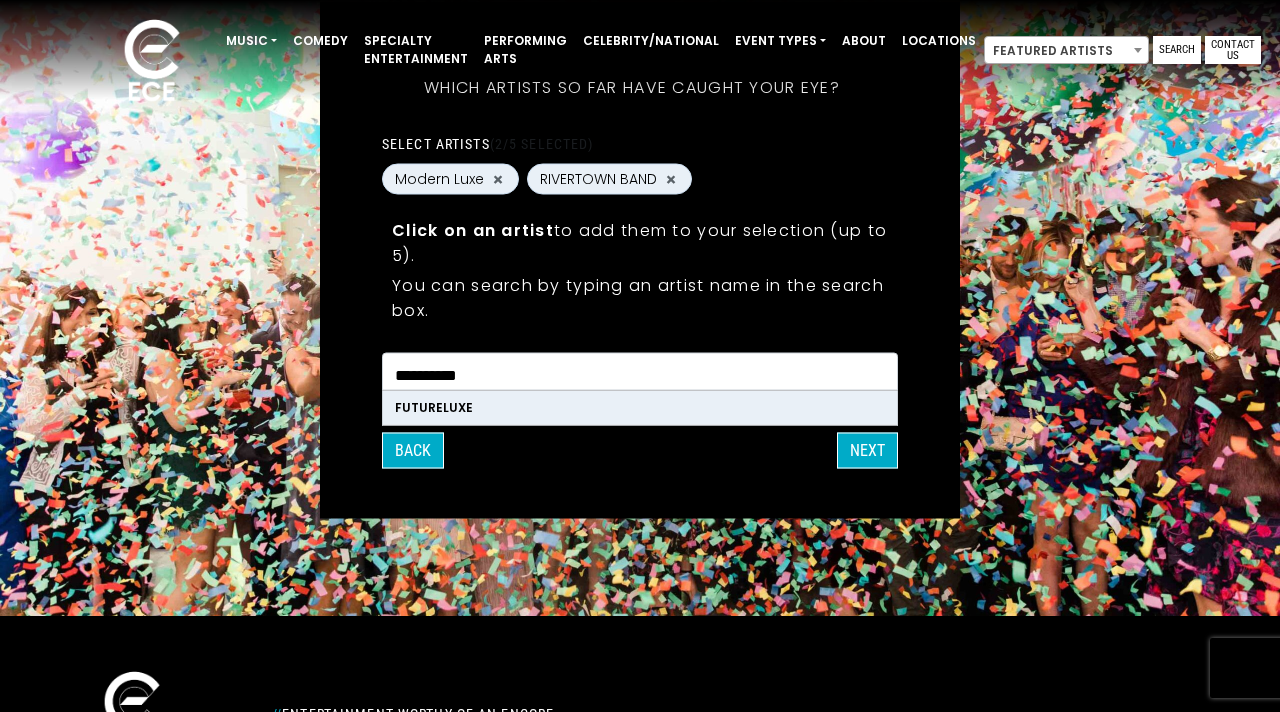 click on "FutureLuxe" at bounding box center (640, 408) 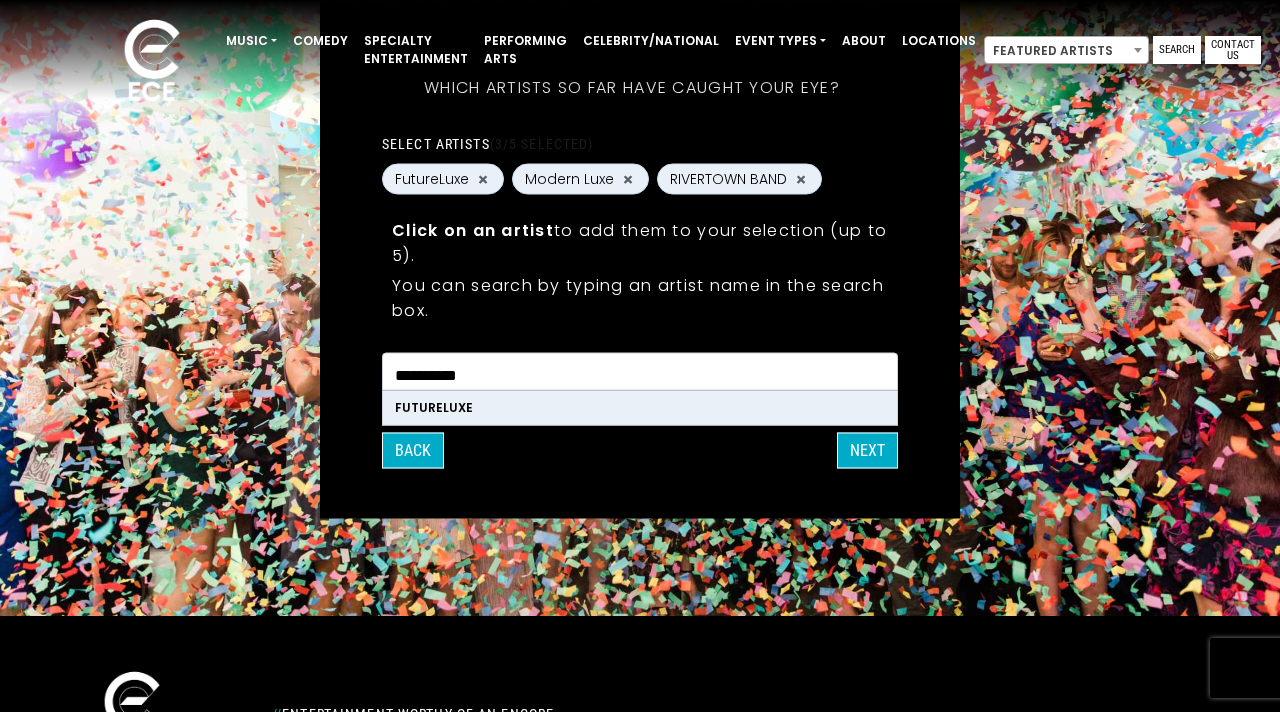 type 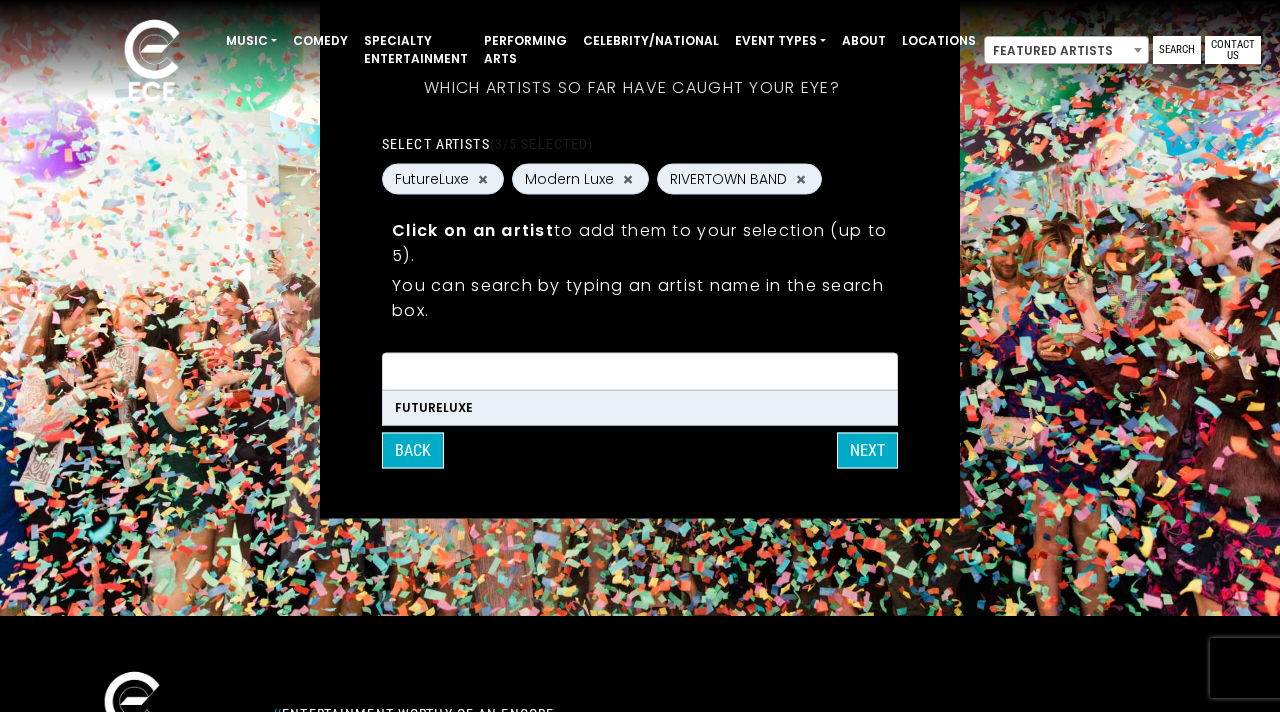 click on "What's your first and last name?
Thanks  [PERSON], ! What's your email and the best number to reach you at?
Great! Now tell us a little about your event.
What kind of event is it?
Let's get some names for the wedding:
Which artists so far have caught your eye?" at bounding box center (640, 260) 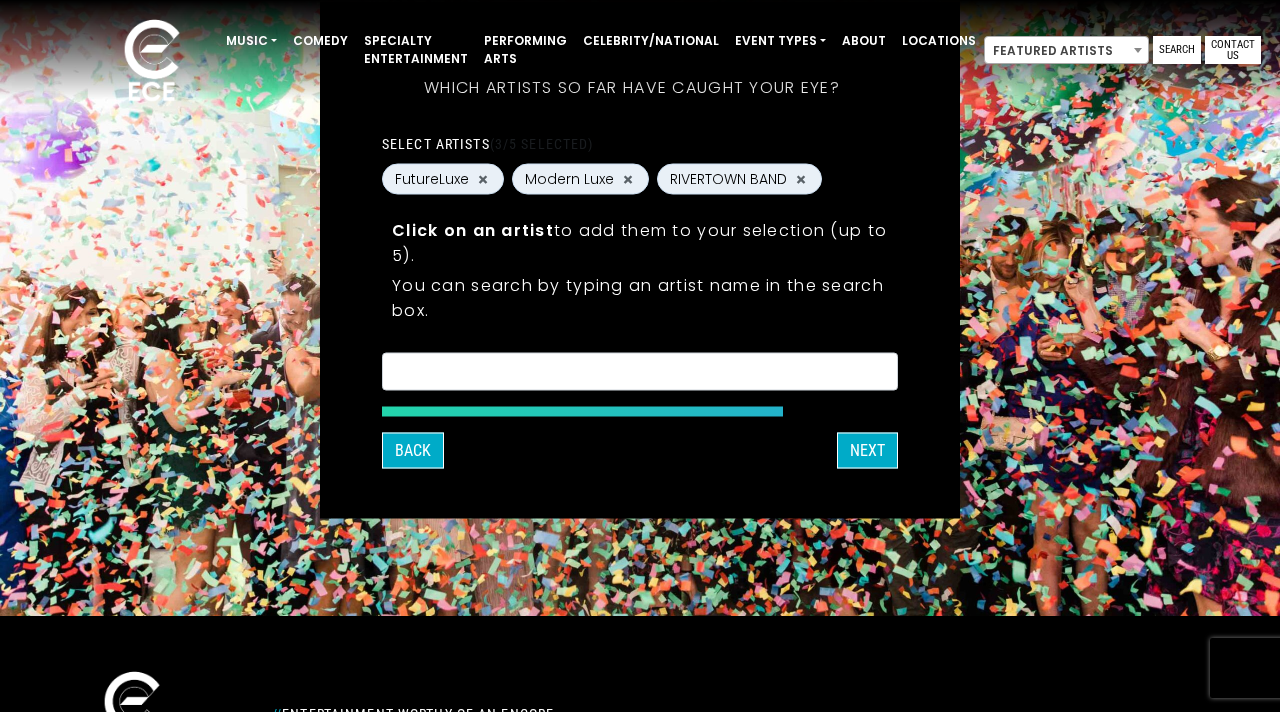 click on "What's your first and last name?
Thanks  [FIRST], ! What's your email and the best number to reach you at?
Great! Now tell us a little about your event.
What kind of event is it?
Let's get some names for the wedding:
*" at bounding box center (640, 260) 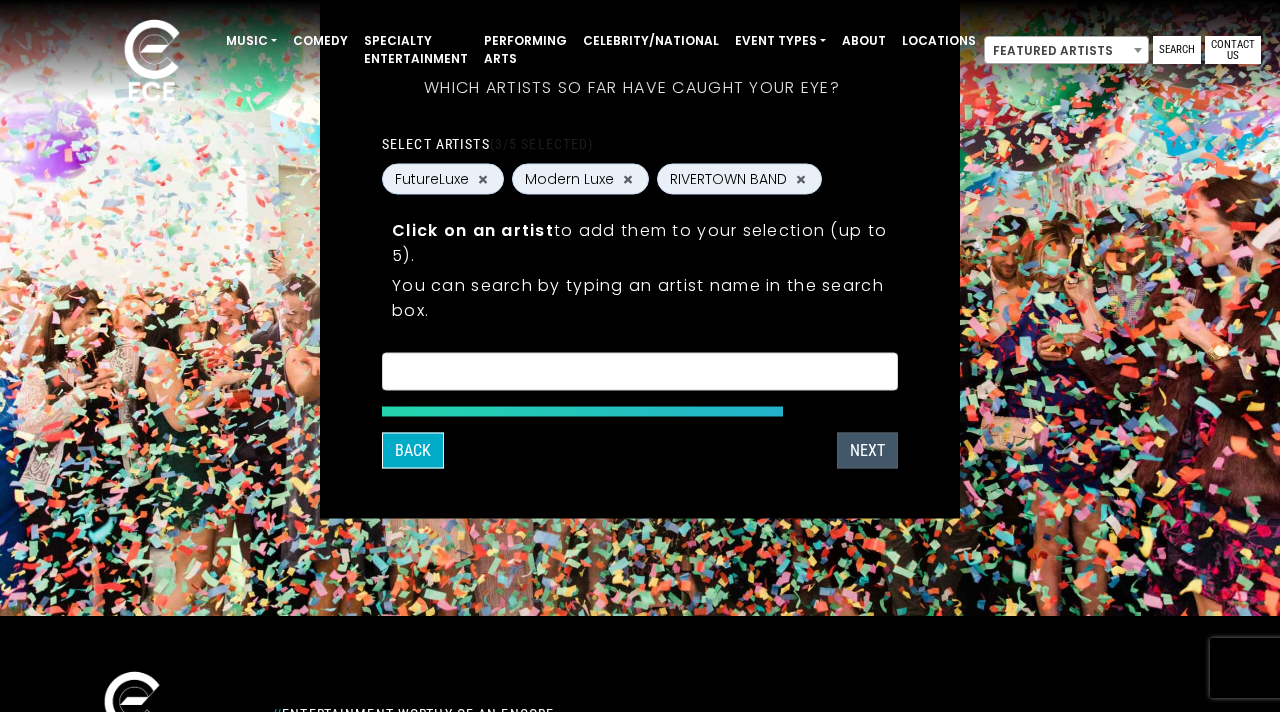 click on "Next" at bounding box center (867, 451) 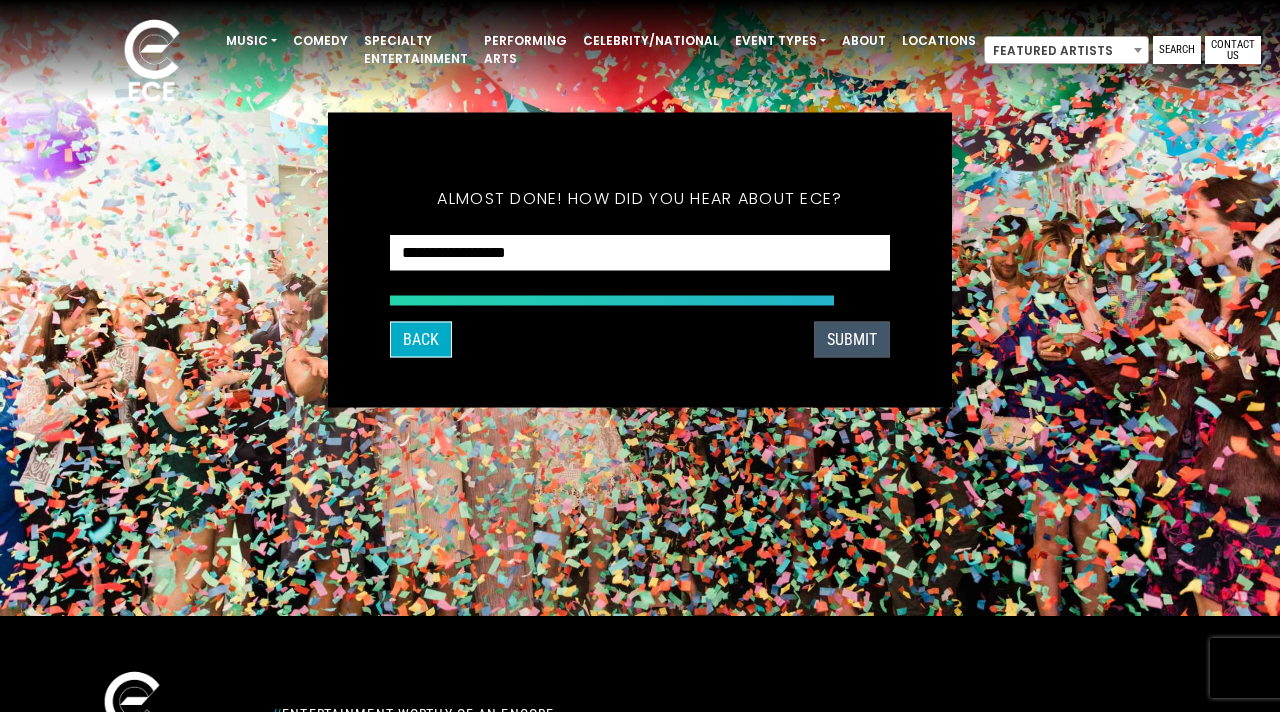 scroll, scrollTop: 207, scrollLeft: 0, axis: vertical 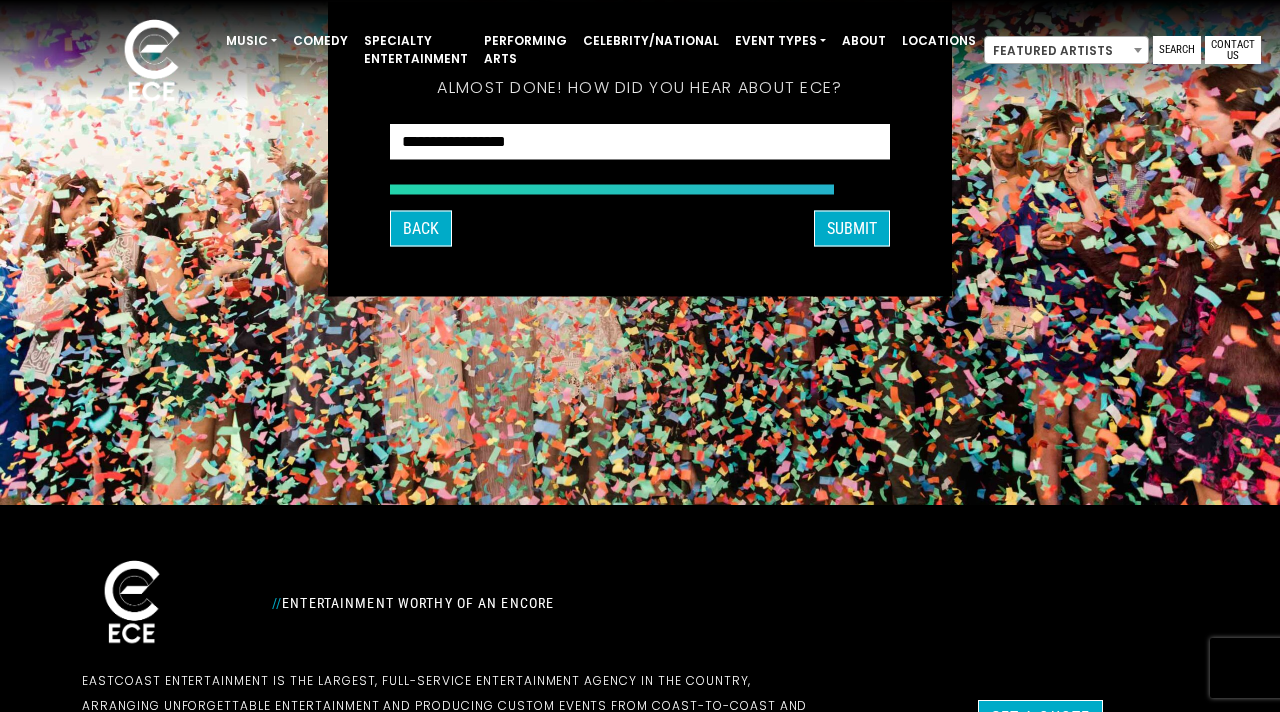 click on "Preferred contact method
First Name *
[FIRST]
Last Name *
[LAST]
Email Address *
[EMAIL]
Phone Number *
[PHONE]
*" at bounding box center [640, 154] 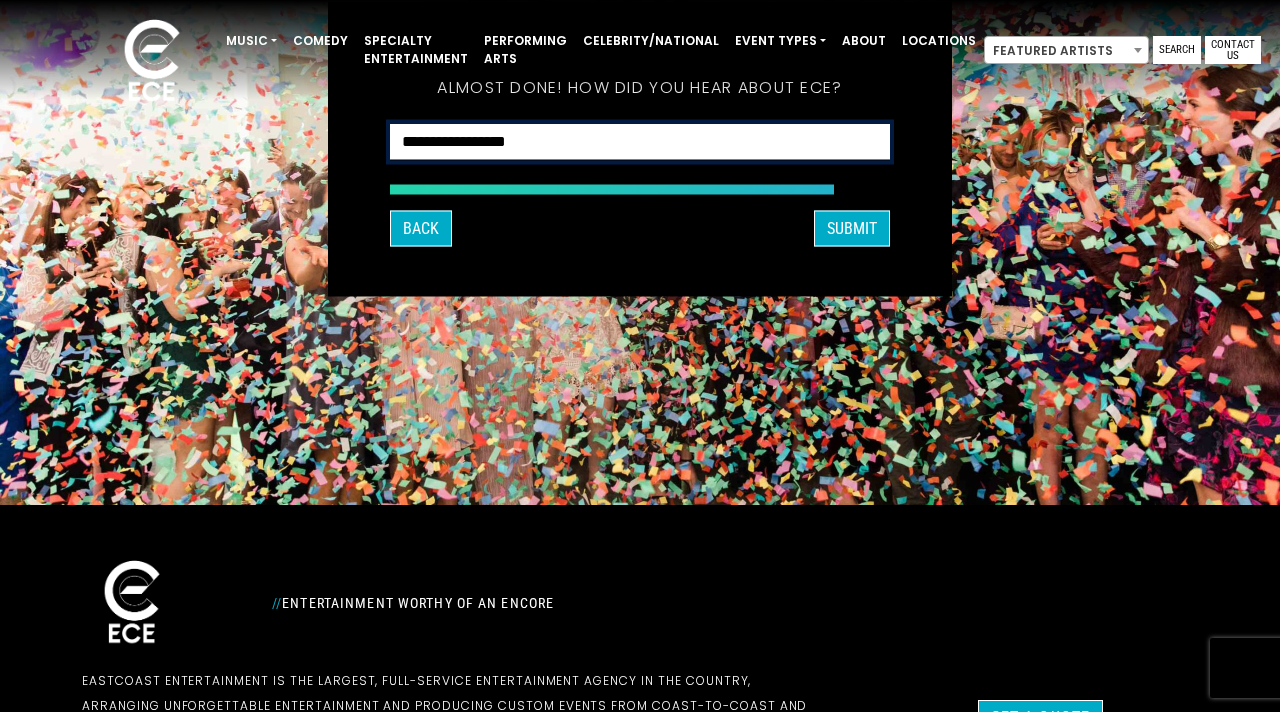 click on "**********" at bounding box center (640, 142) 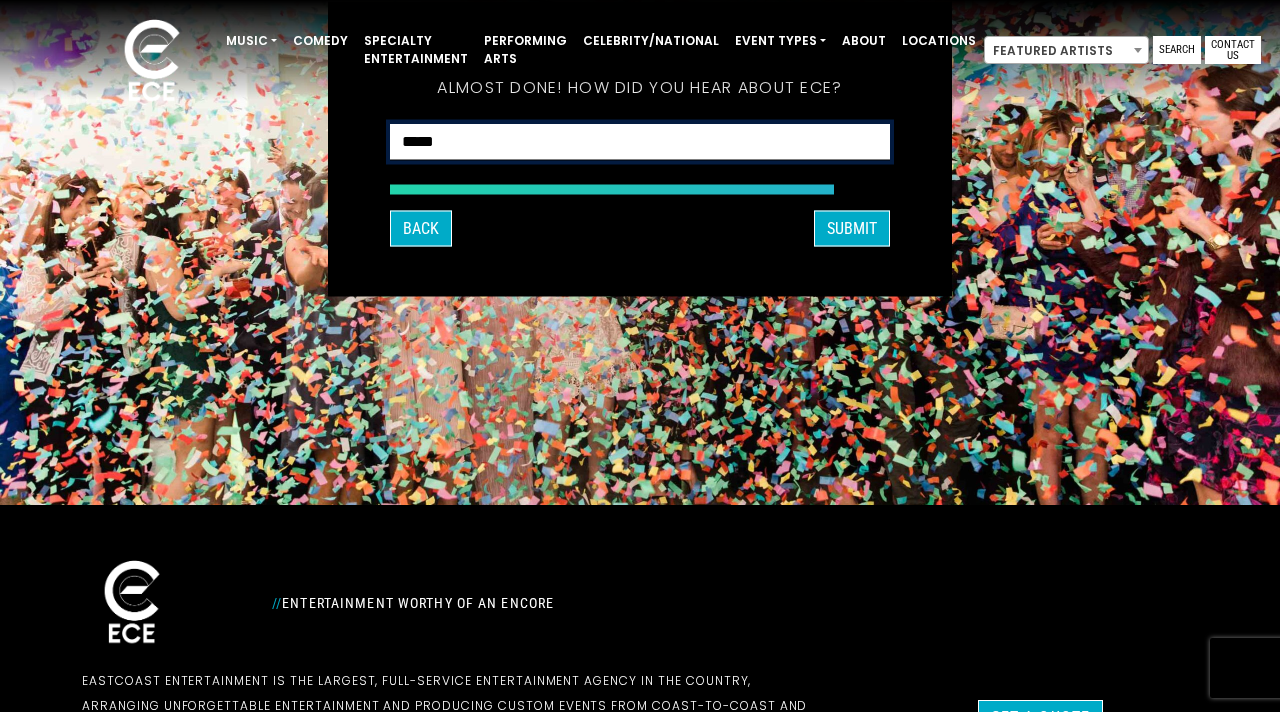 scroll, scrollTop: 126, scrollLeft: 0, axis: vertical 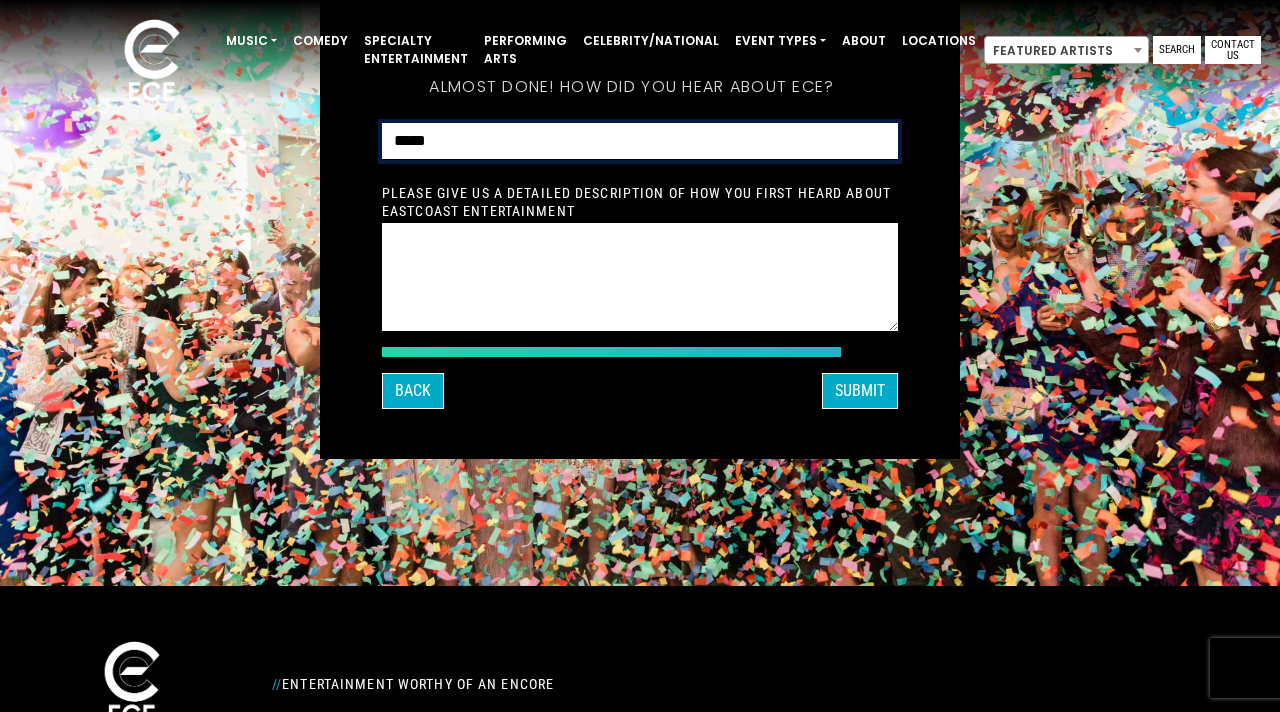 click on "**********" at bounding box center [640, 141] 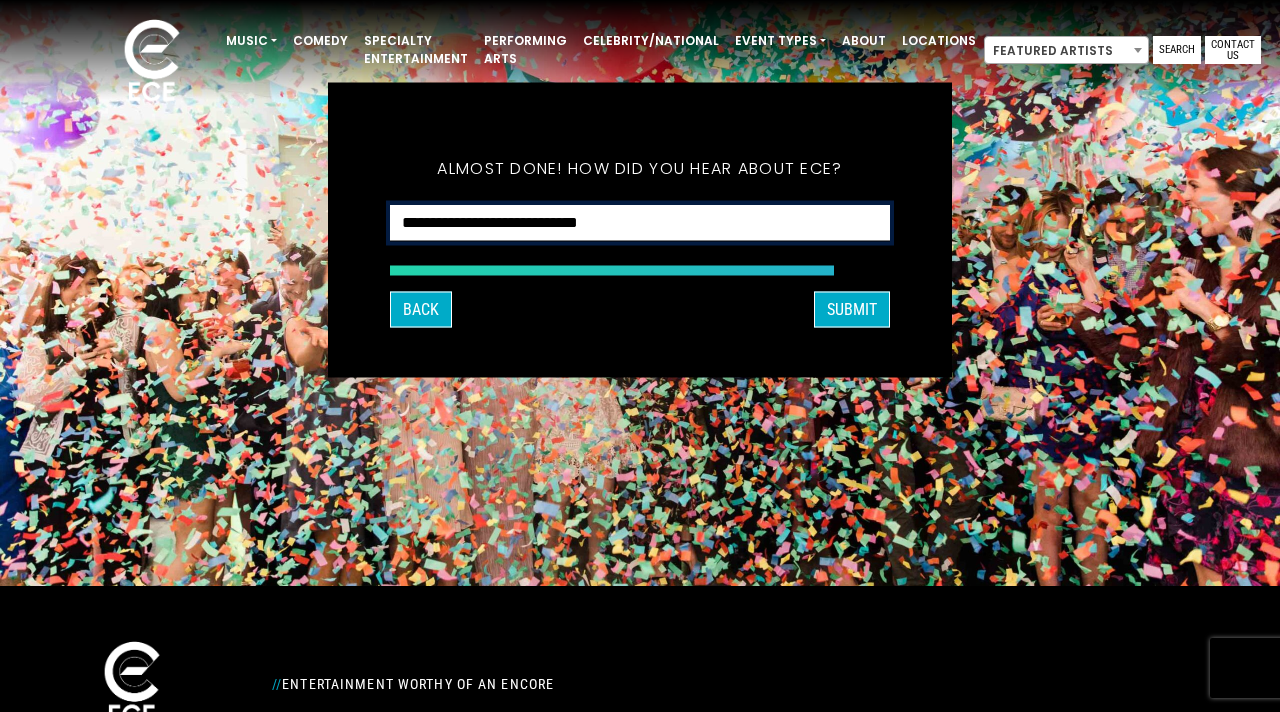 scroll, scrollTop: 207, scrollLeft: 0, axis: vertical 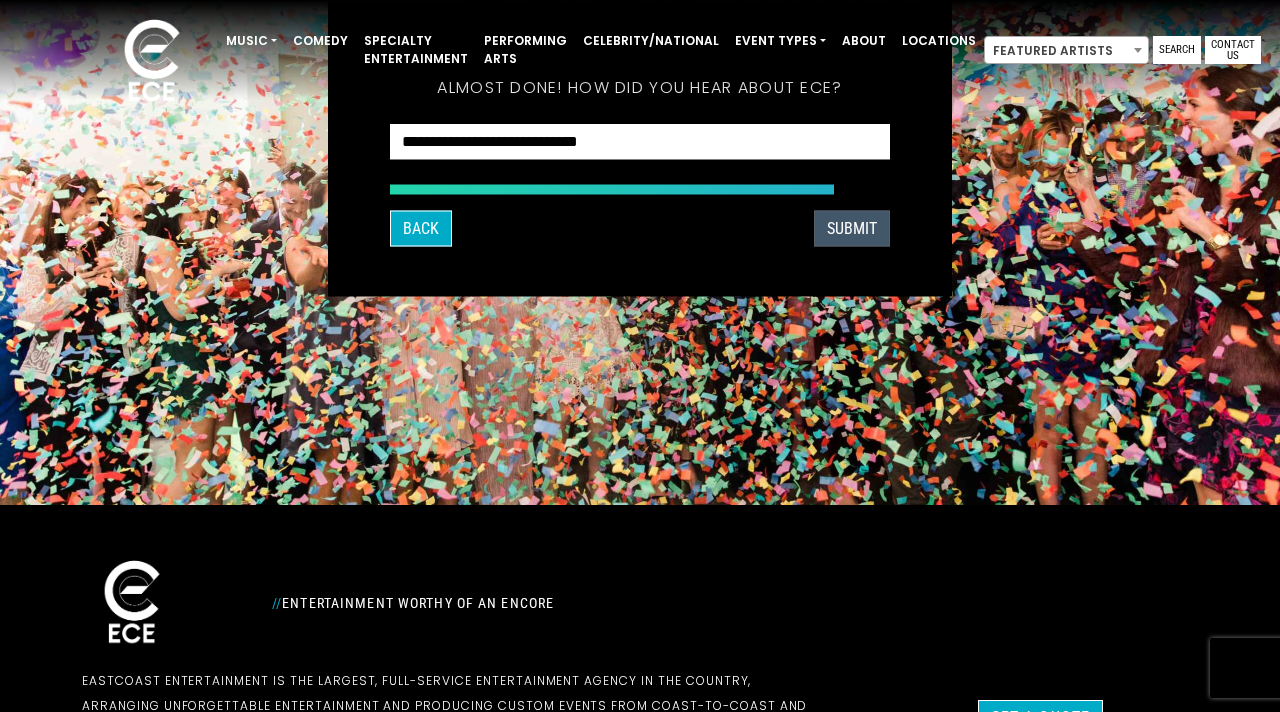 click on "SUBMIT" at bounding box center [852, 229] 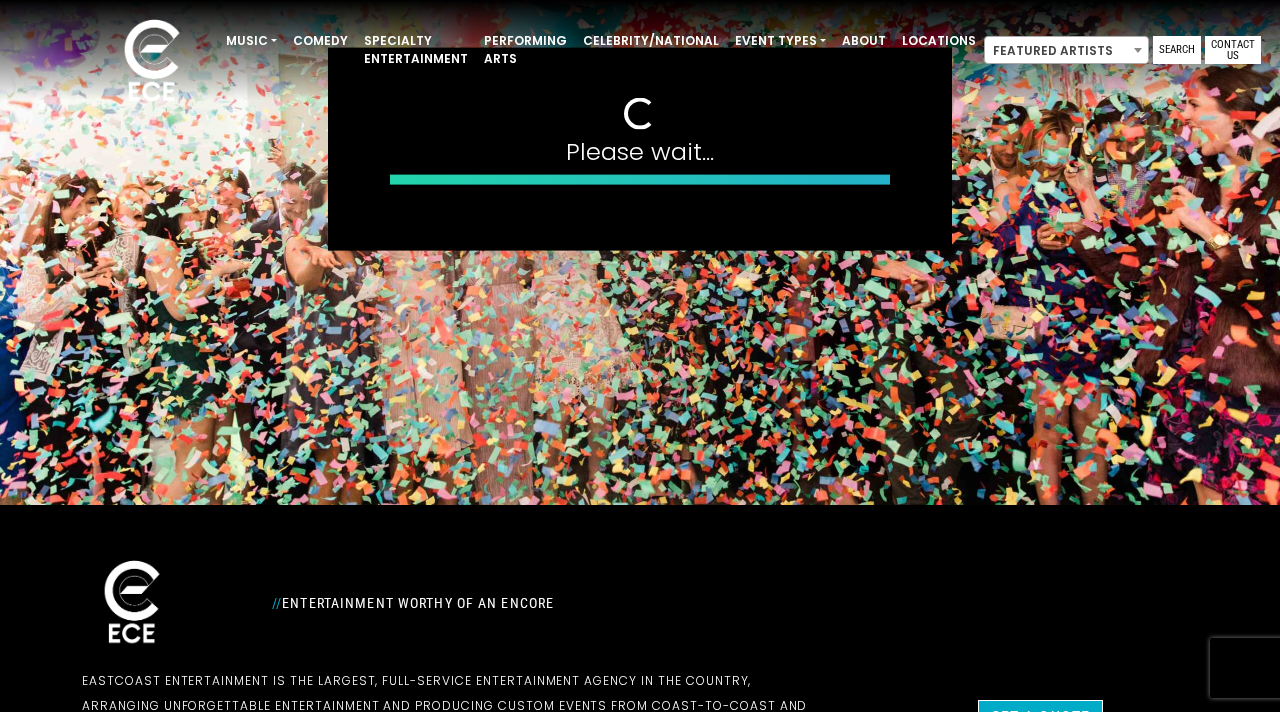 scroll, scrollTop: 253, scrollLeft: 0, axis: vertical 